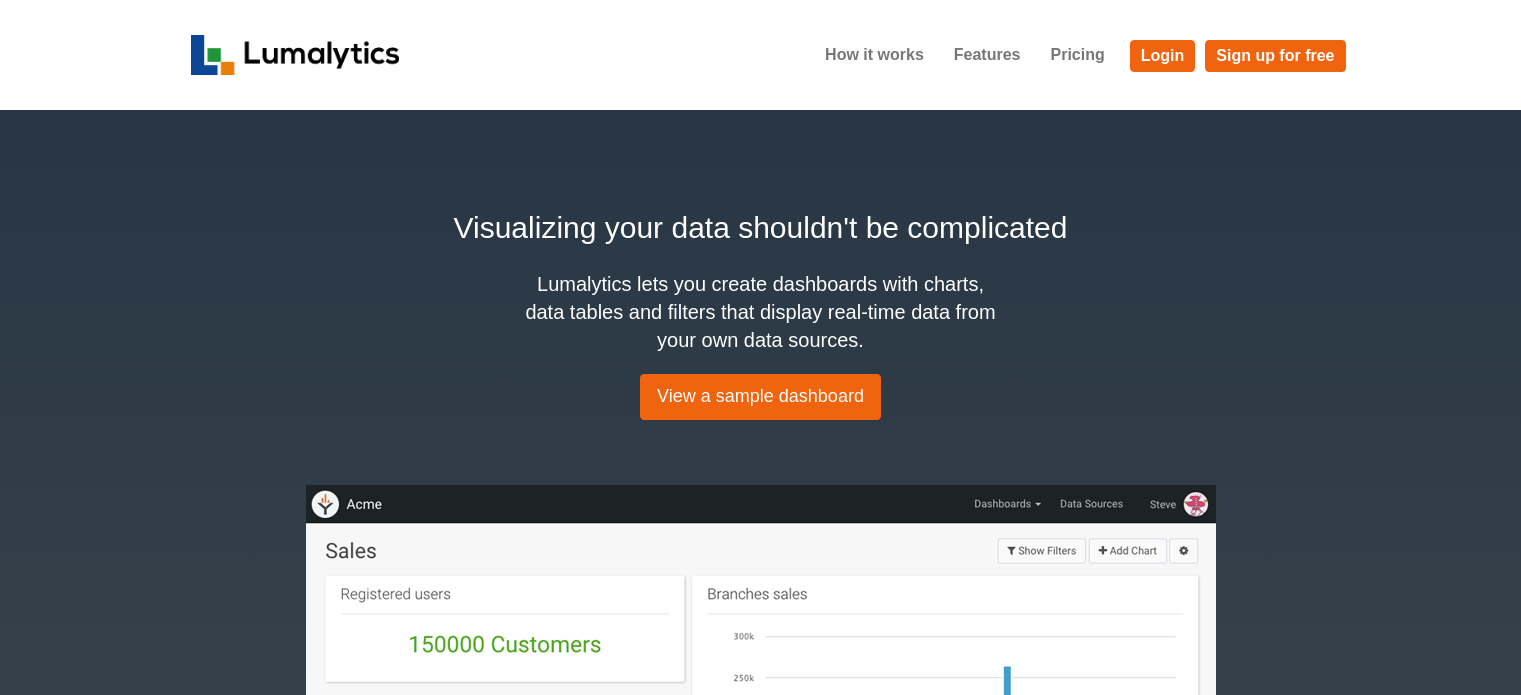 scroll, scrollTop: 0, scrollLeft: 0, axis: both 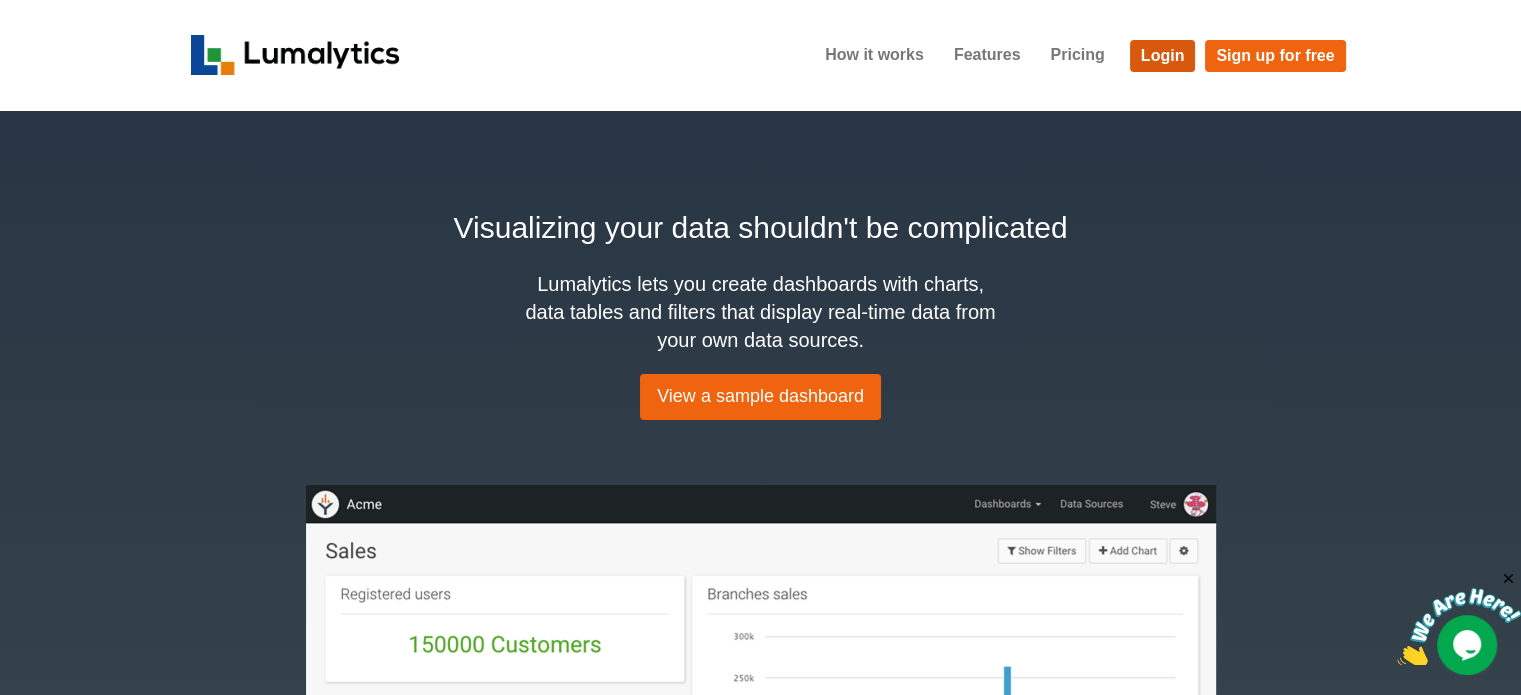 click on "Login" at bounding box center (1163, 56) 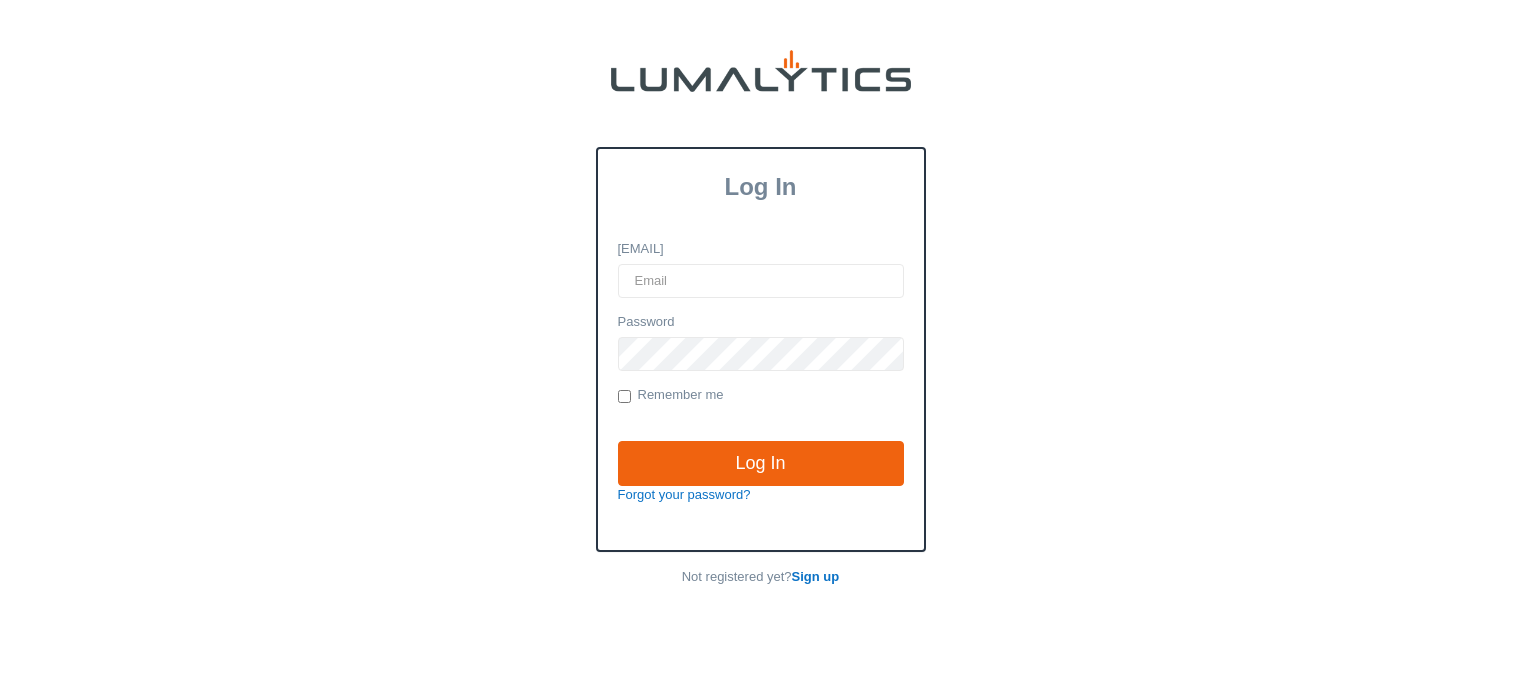 scroll, scrollTop: 0, scrollLeft: 0, axis: both 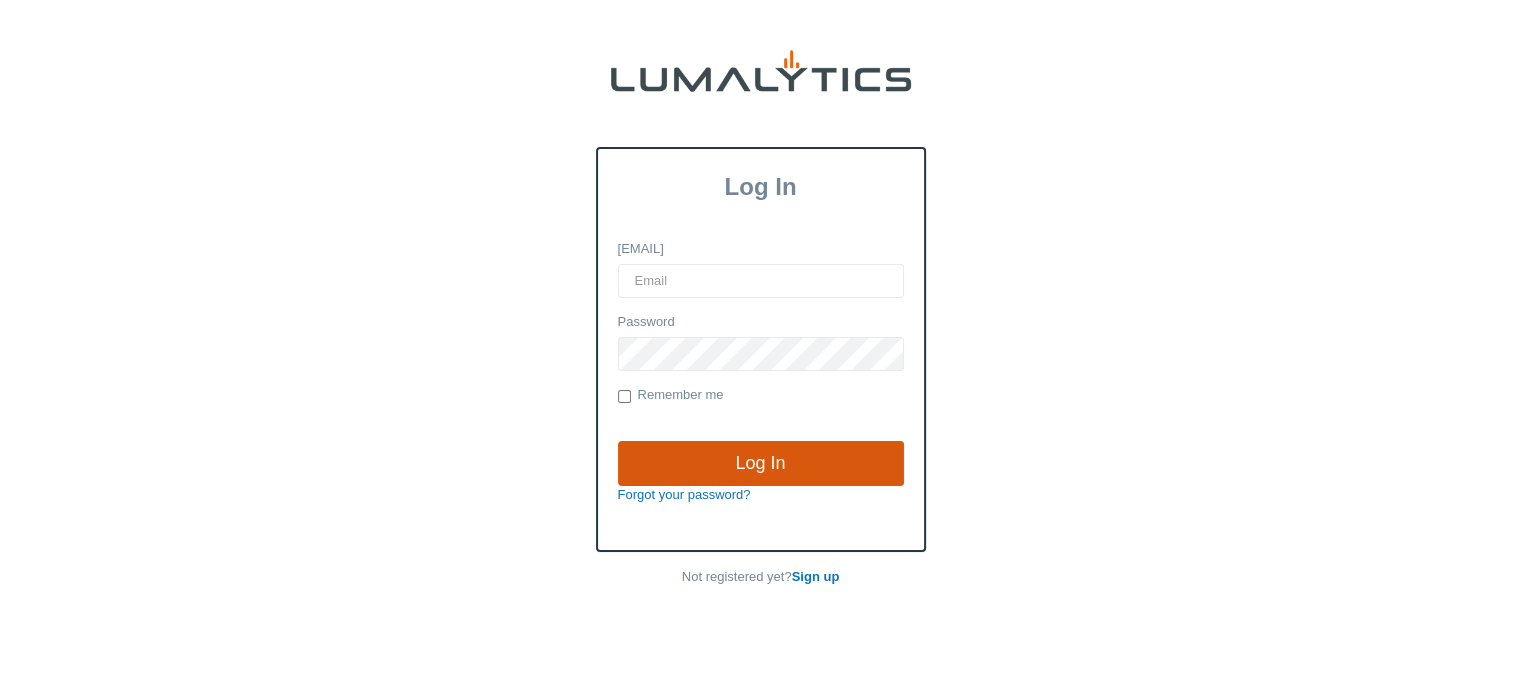 type on "cnoordyke@valleytruckparts.com" 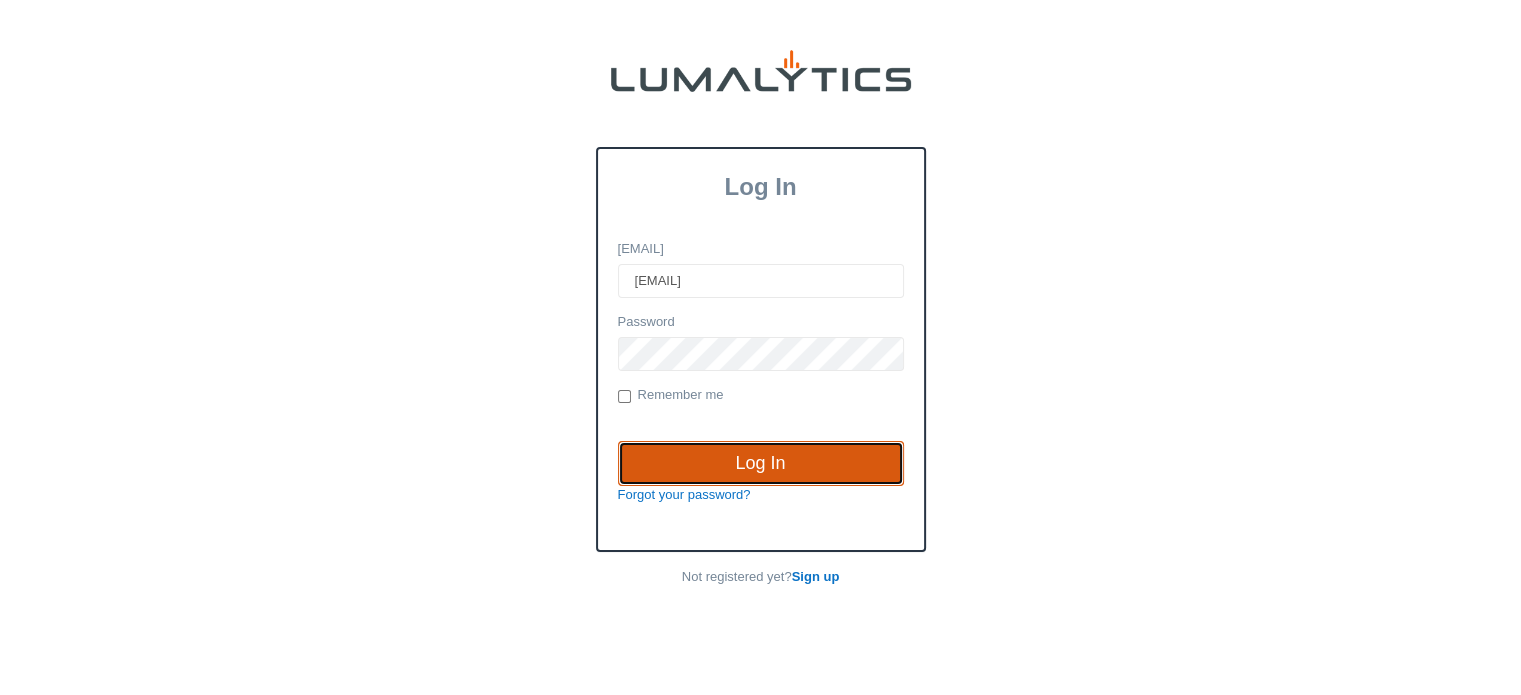click on "Log In" at bounding box center (761, 464) 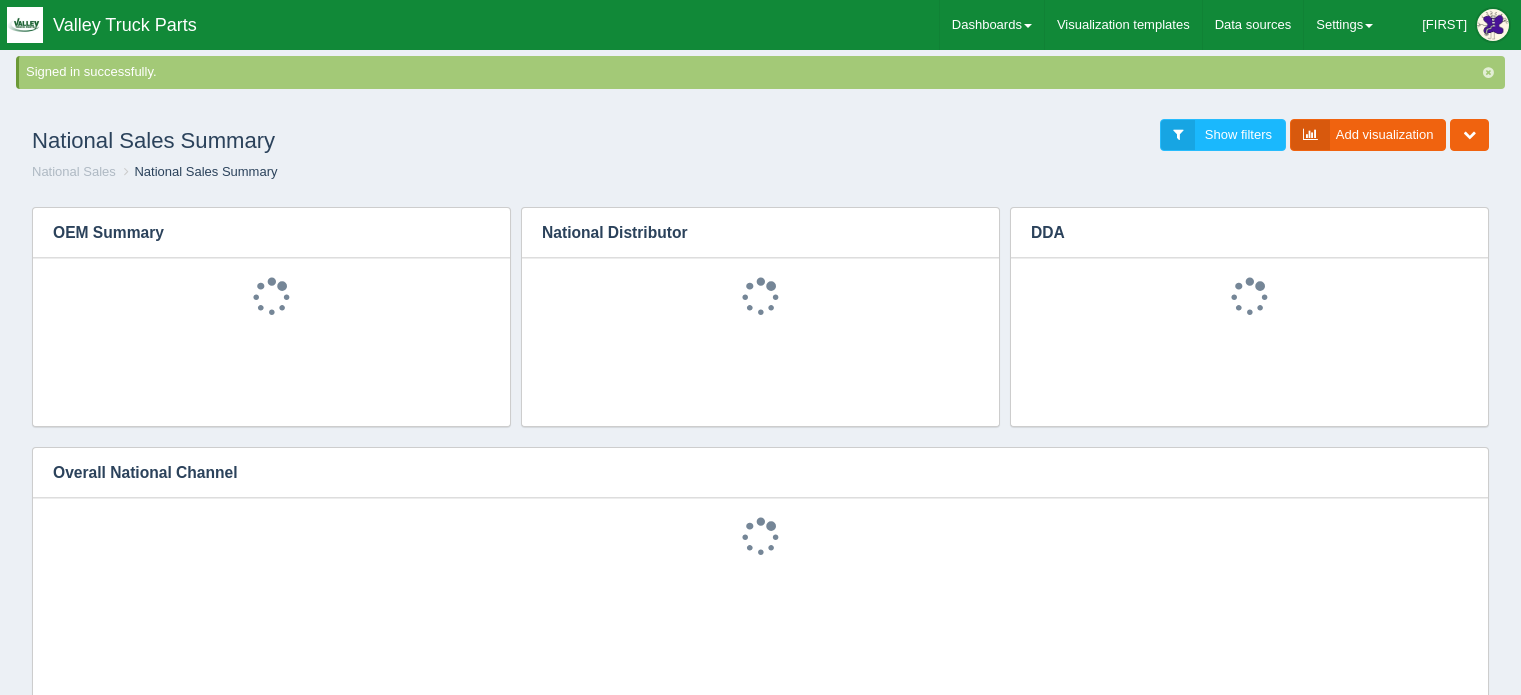 scroll, scrollTop: 0, scrollLeft: 0, axis: both 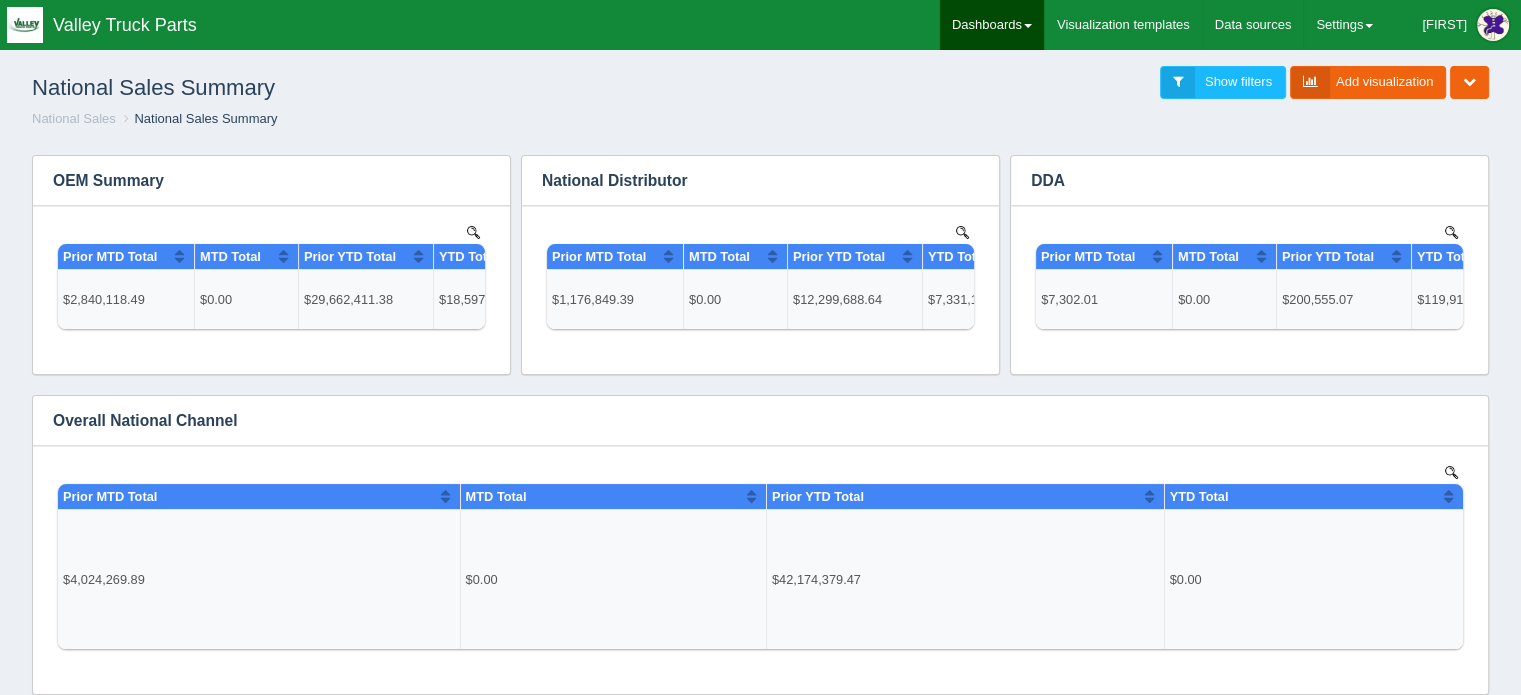 click on "Dashboards" at bounding box center [992, 25] 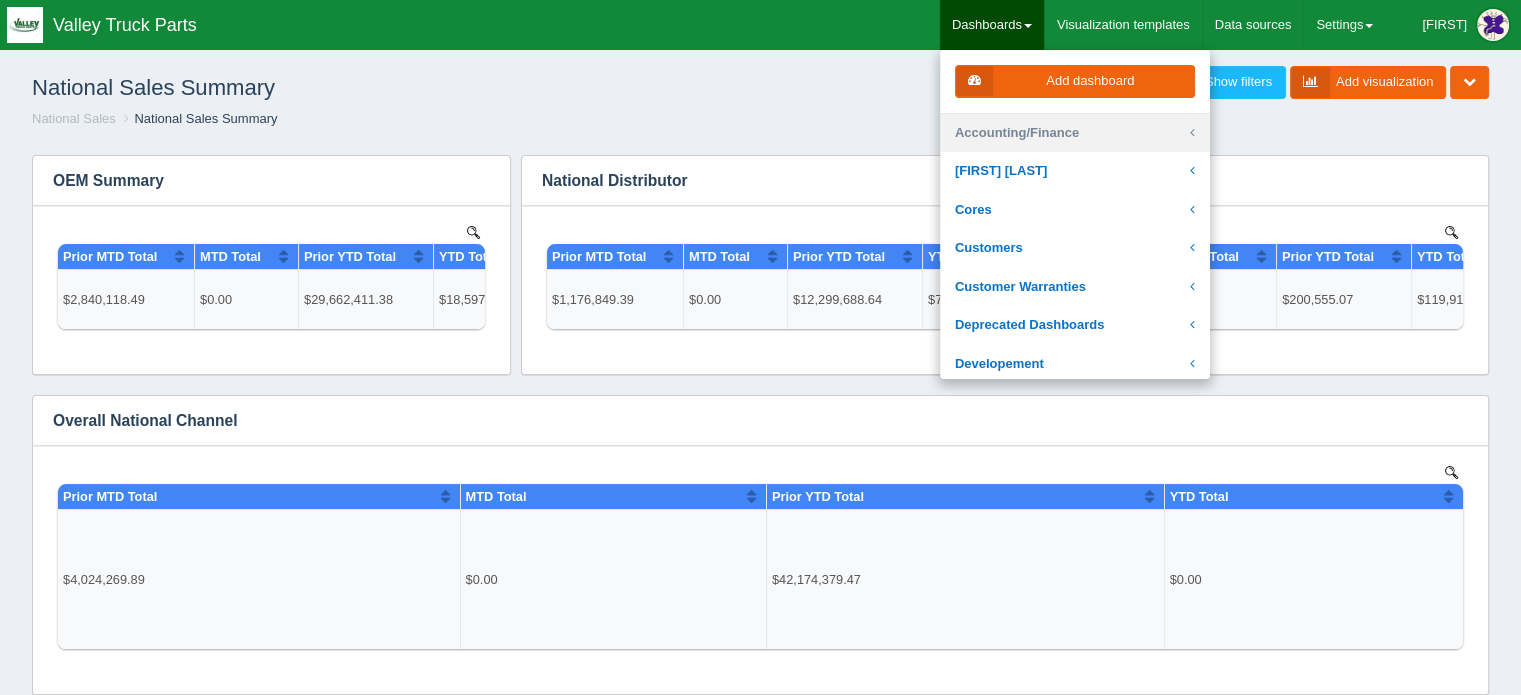 click on "Accounting/Finance" at bounding box center [1075, 133] 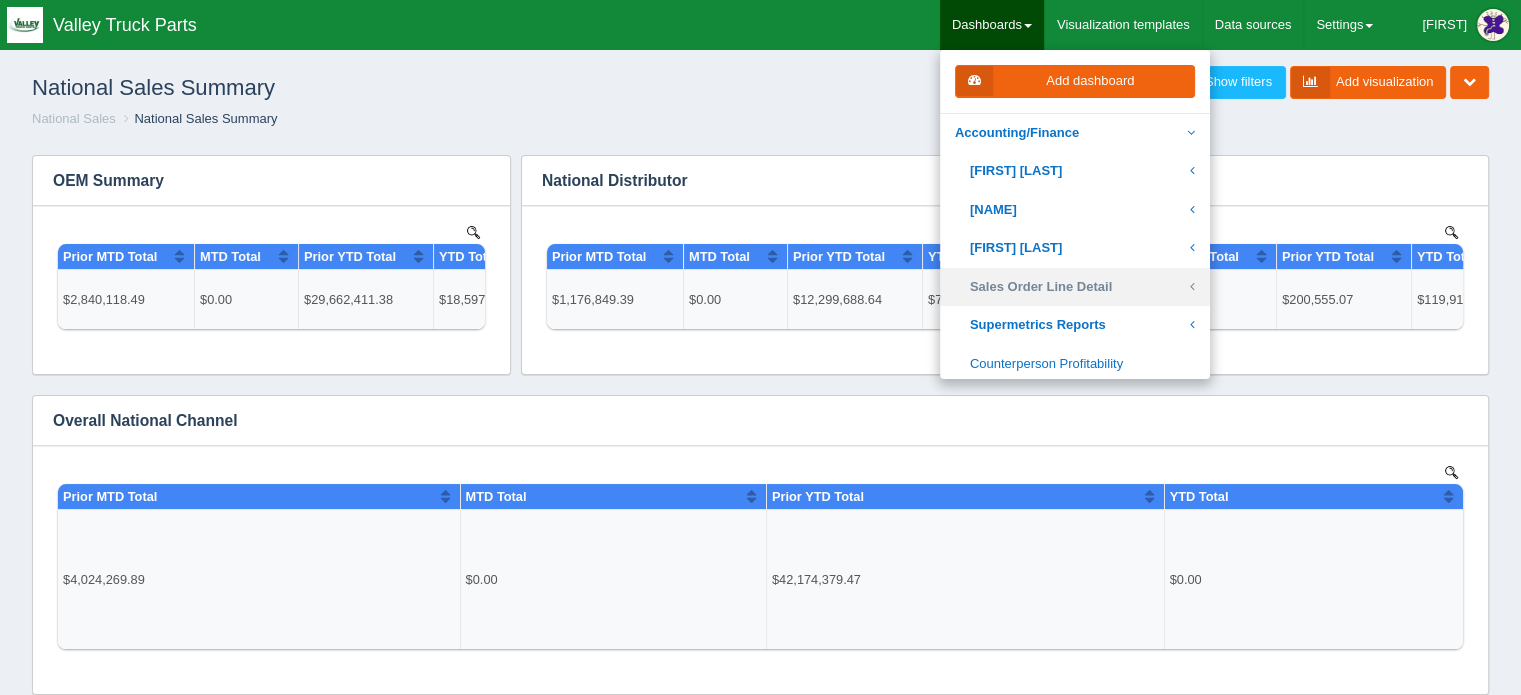 click on "Sales Order Line Detail" at bounding box center (1075, 287) 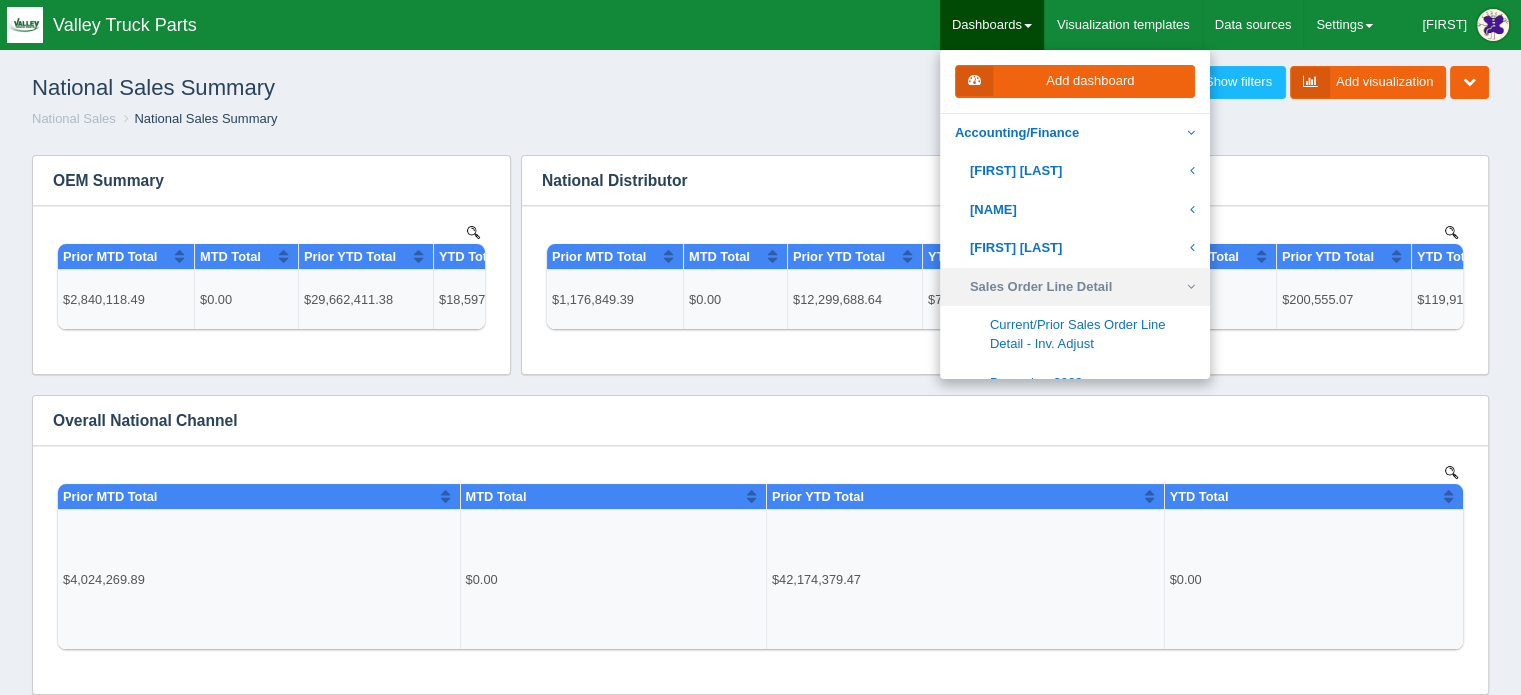 scroll, scrollTop: 100, scrollLeft: 0, axis: vertical 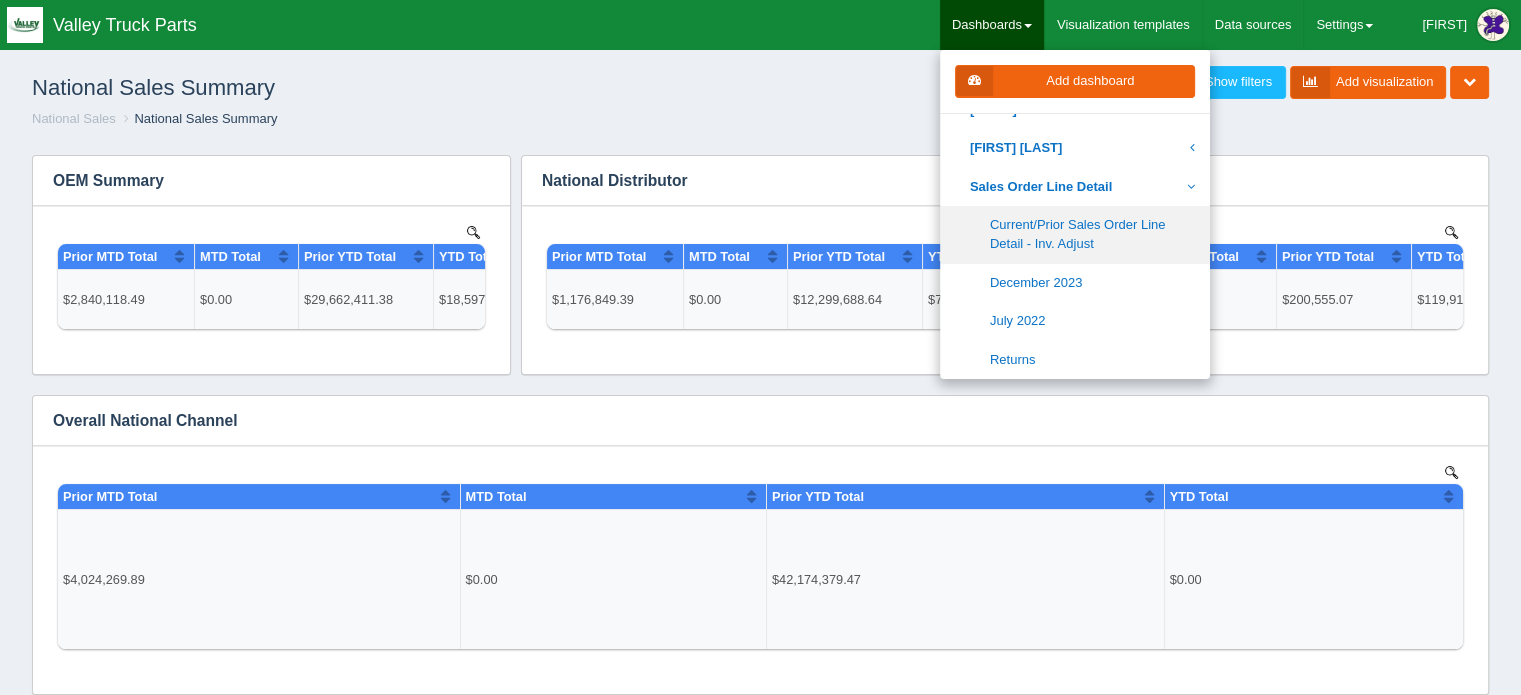 click on "Current/Prior Sales Order Line Detail - Inv. Adjust" at bounding box center (1075, 234) 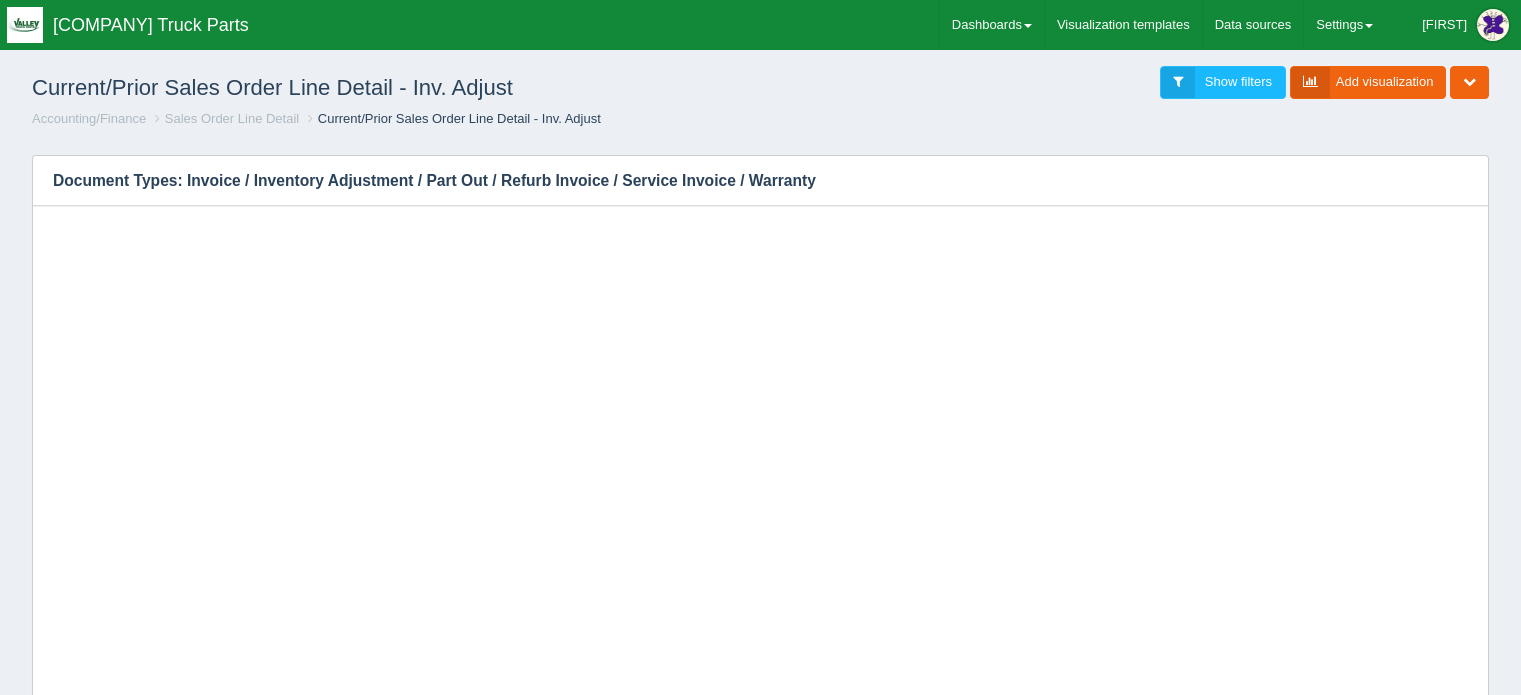 scroll, scrollTop: 0, scrollLeft: 0, axis: both 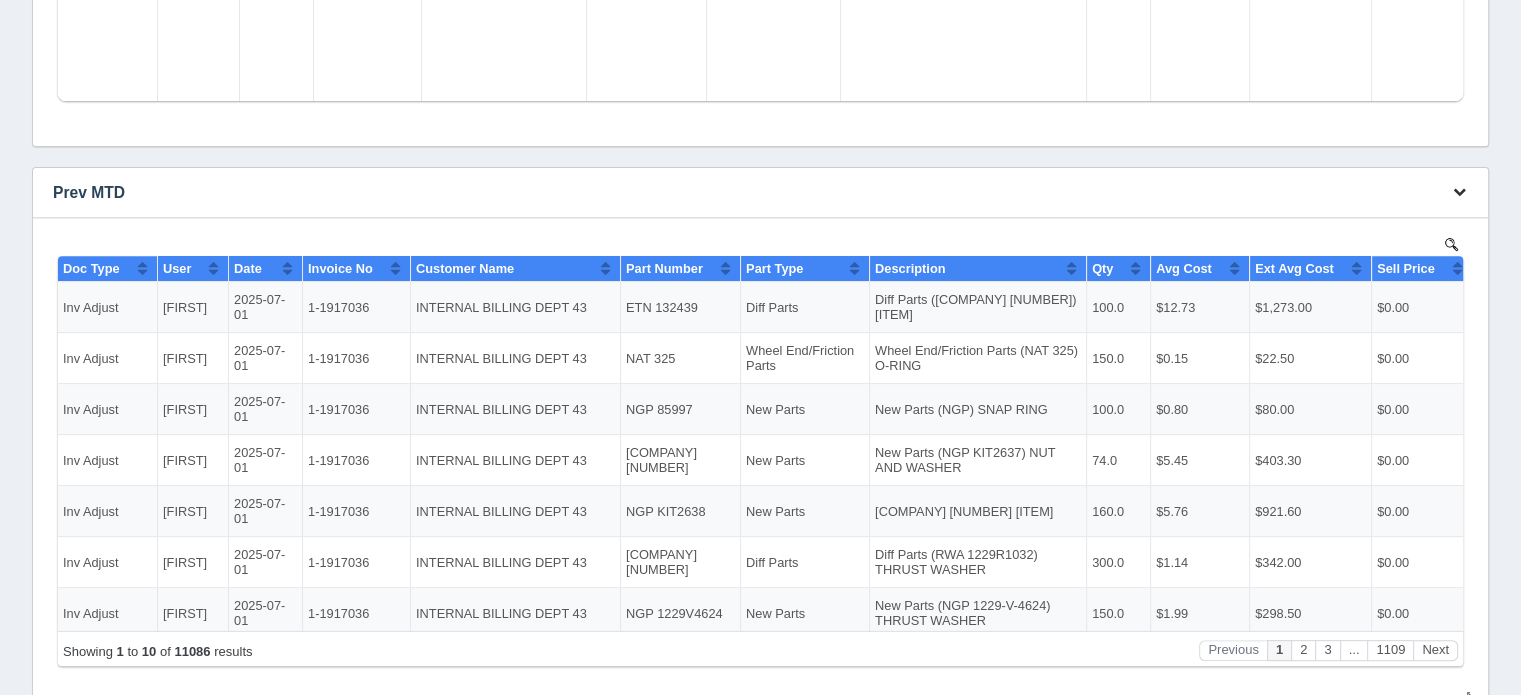 click at bounding box center [1459, 191] 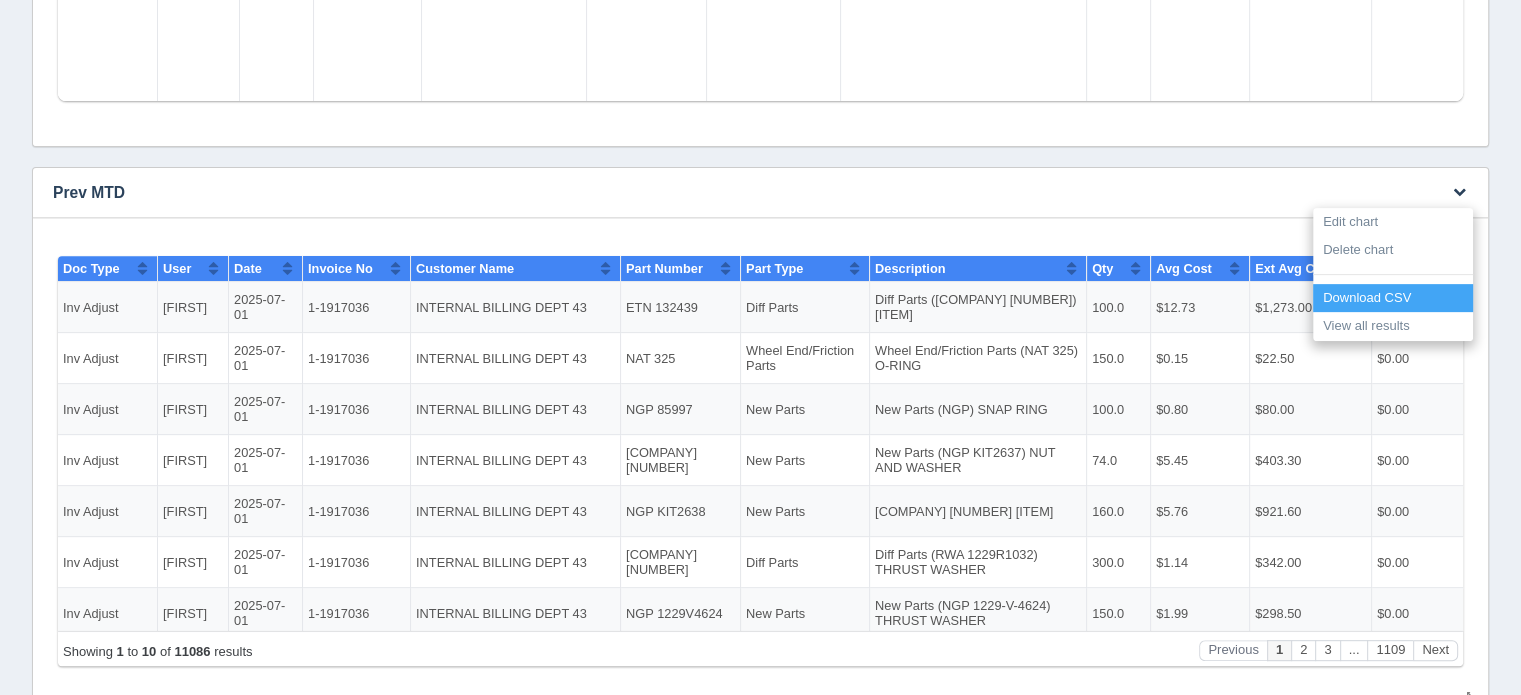 click on "Download CSV" at bounding box center [1393, 298] 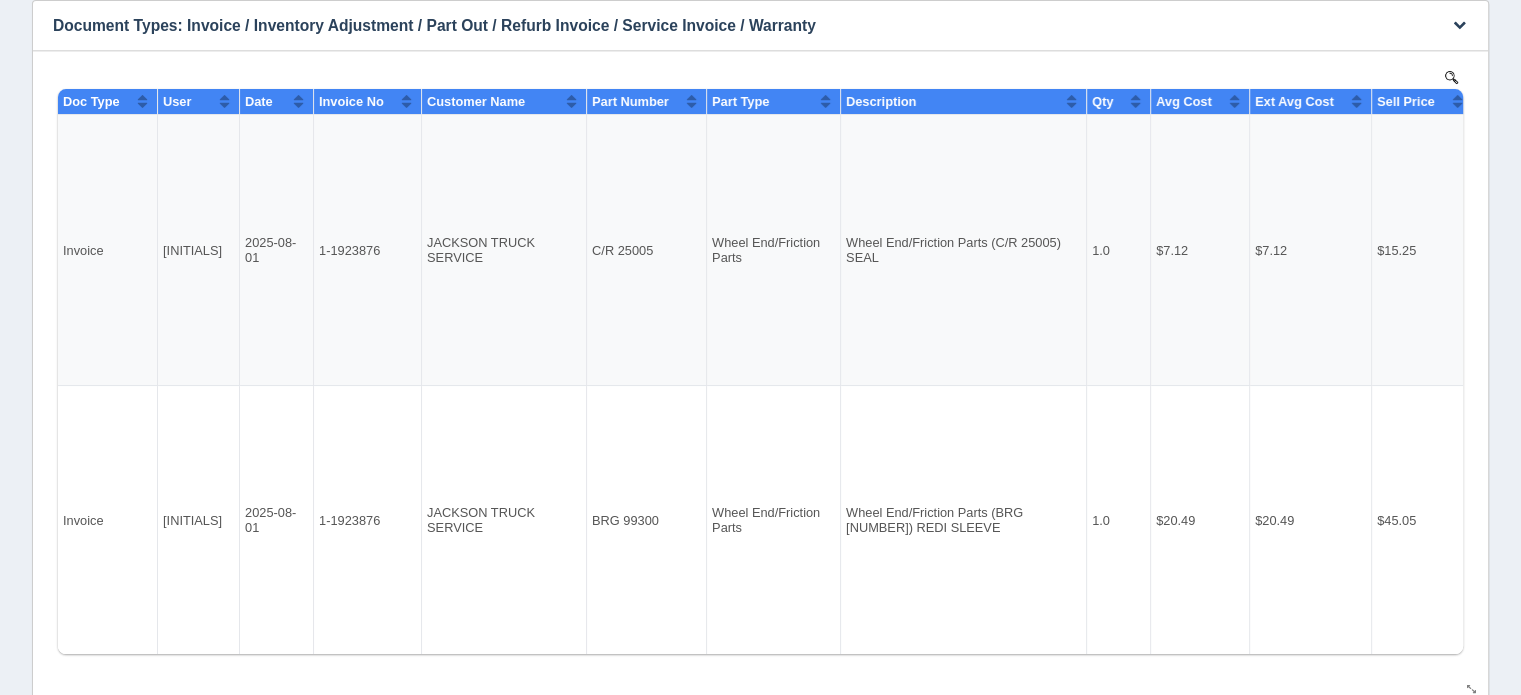 scroll, scrollTop: 0, scrollLeft: 0, axis: both 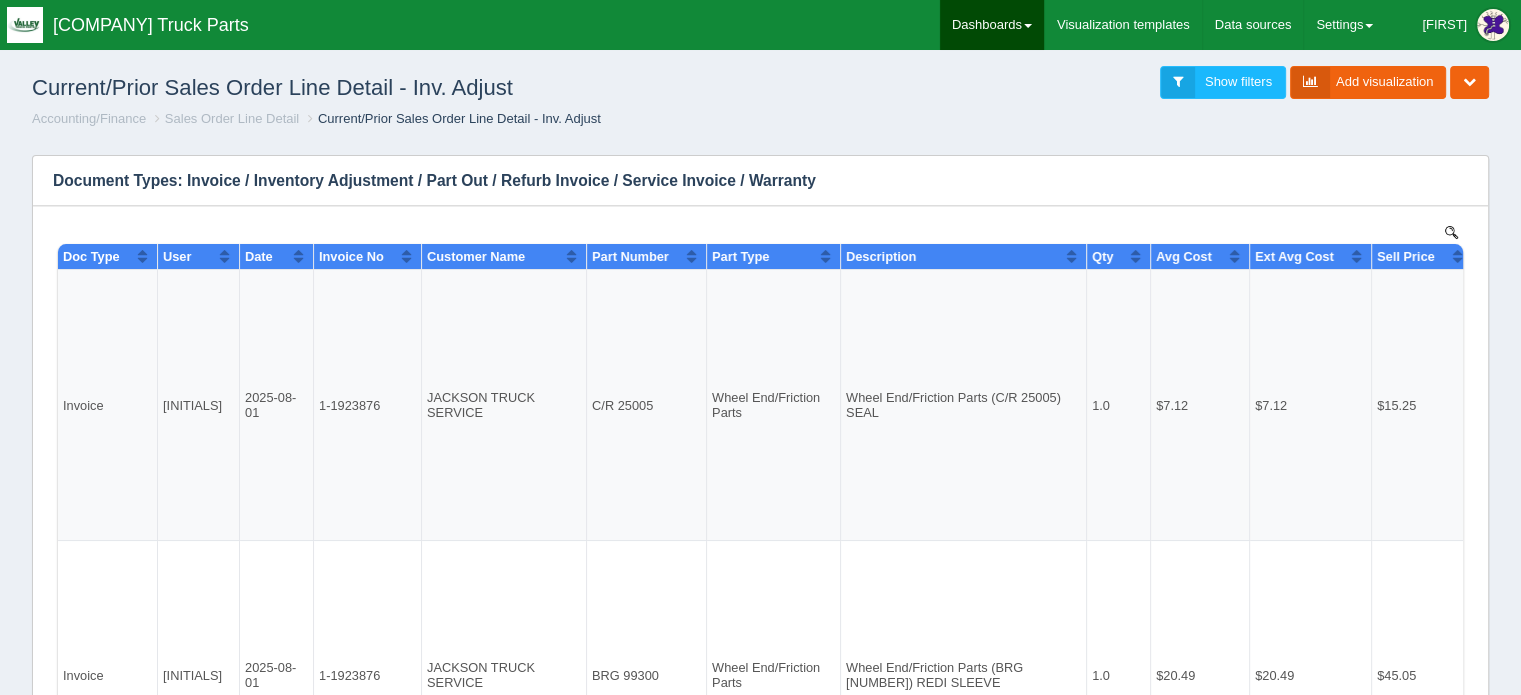 click on "Dashboards" at bounding box center (992, 25) 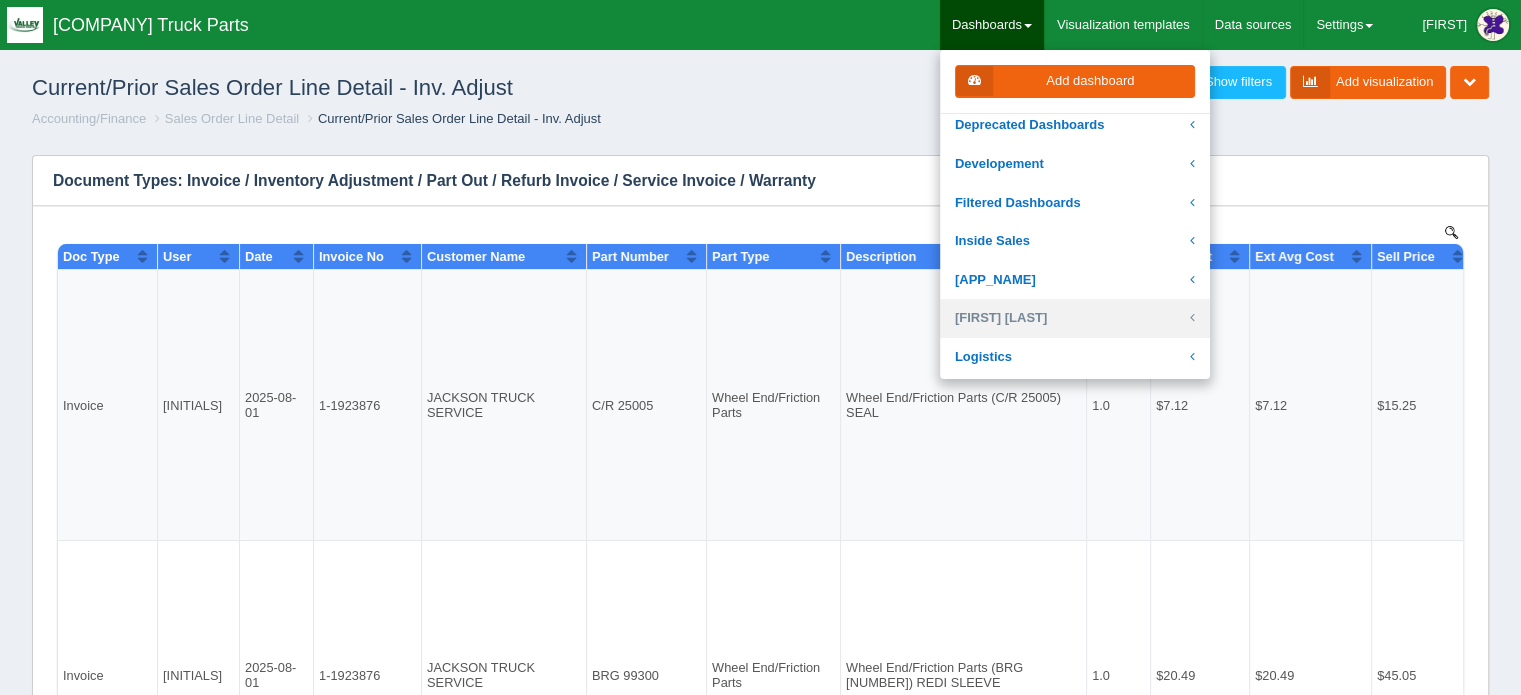 scroll, scrollTop: 400, scrollLeft: 0, axis: vertical 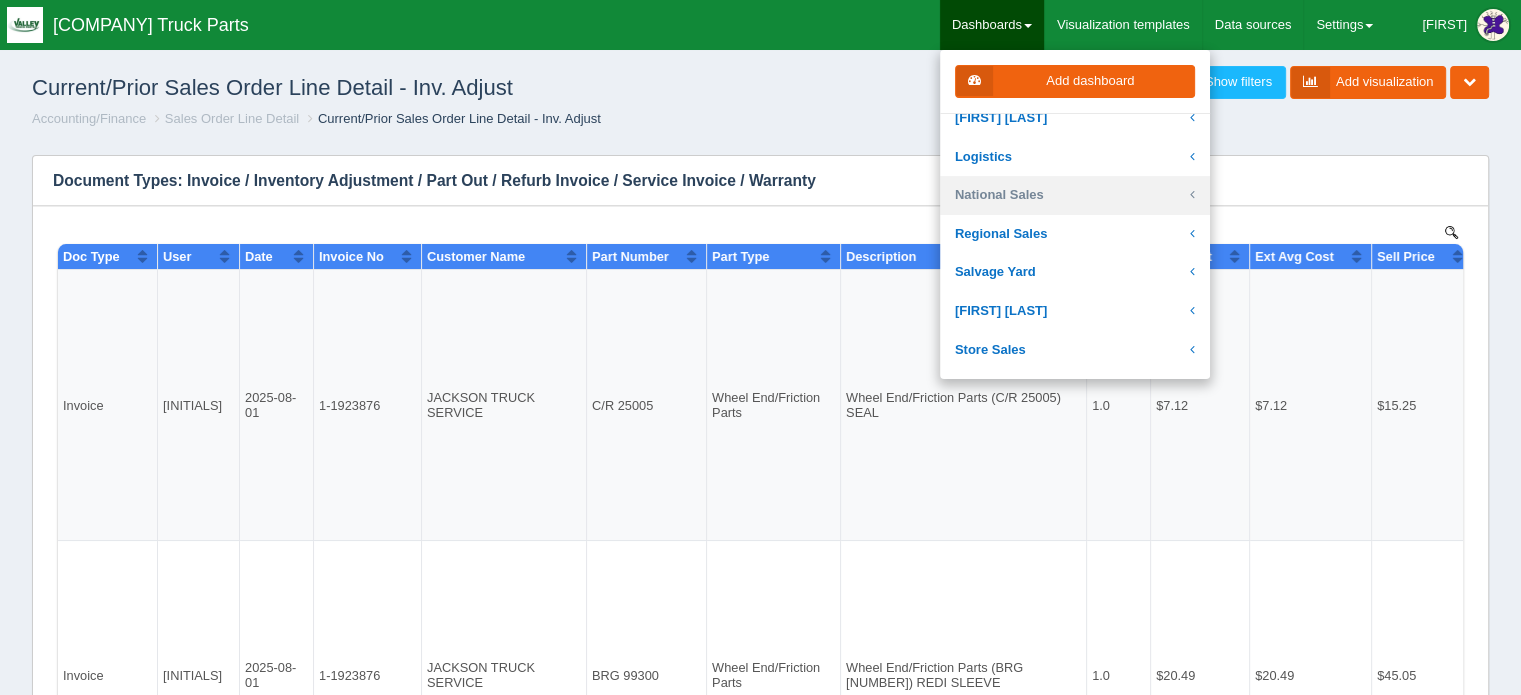 click on "National Sales" at bounding box center [1075, 195] 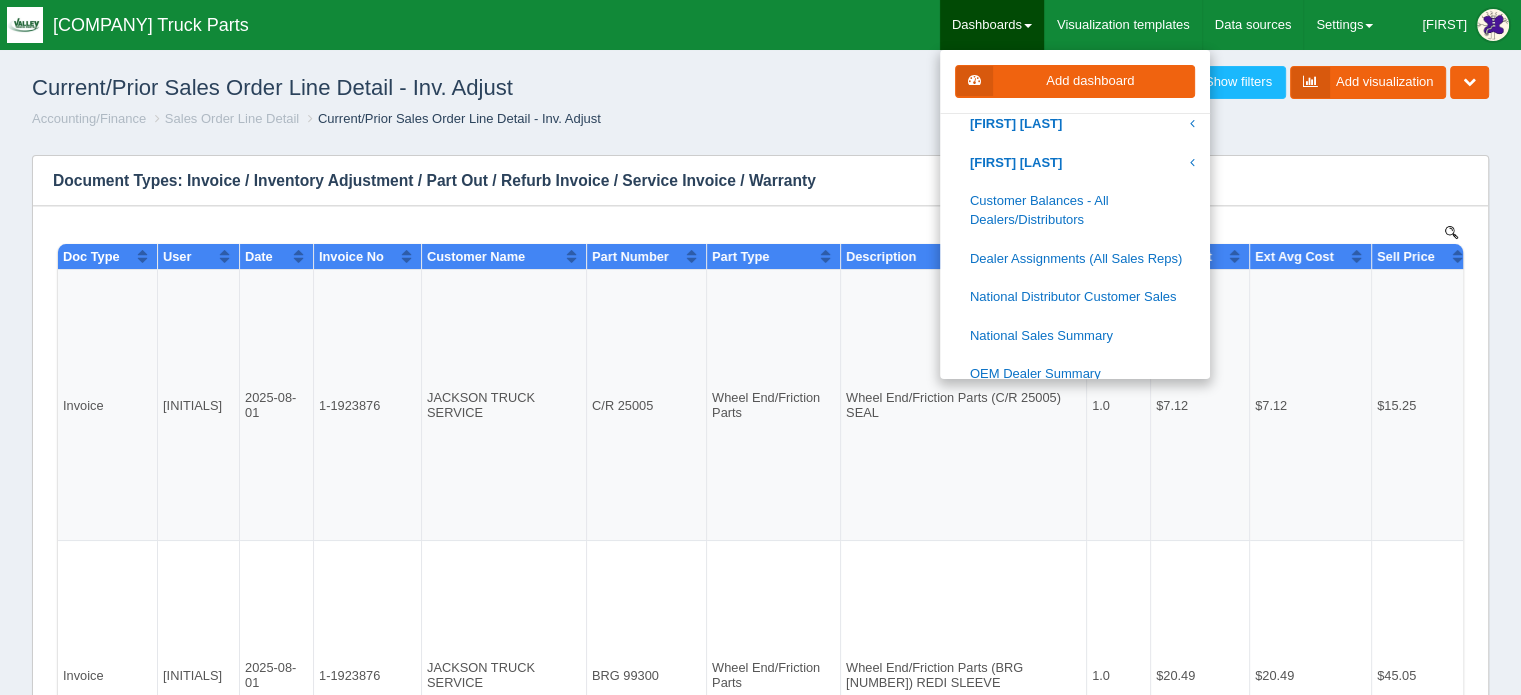 scroll, scrollTop: 1100, scrollLeft: 0, axis: vertical 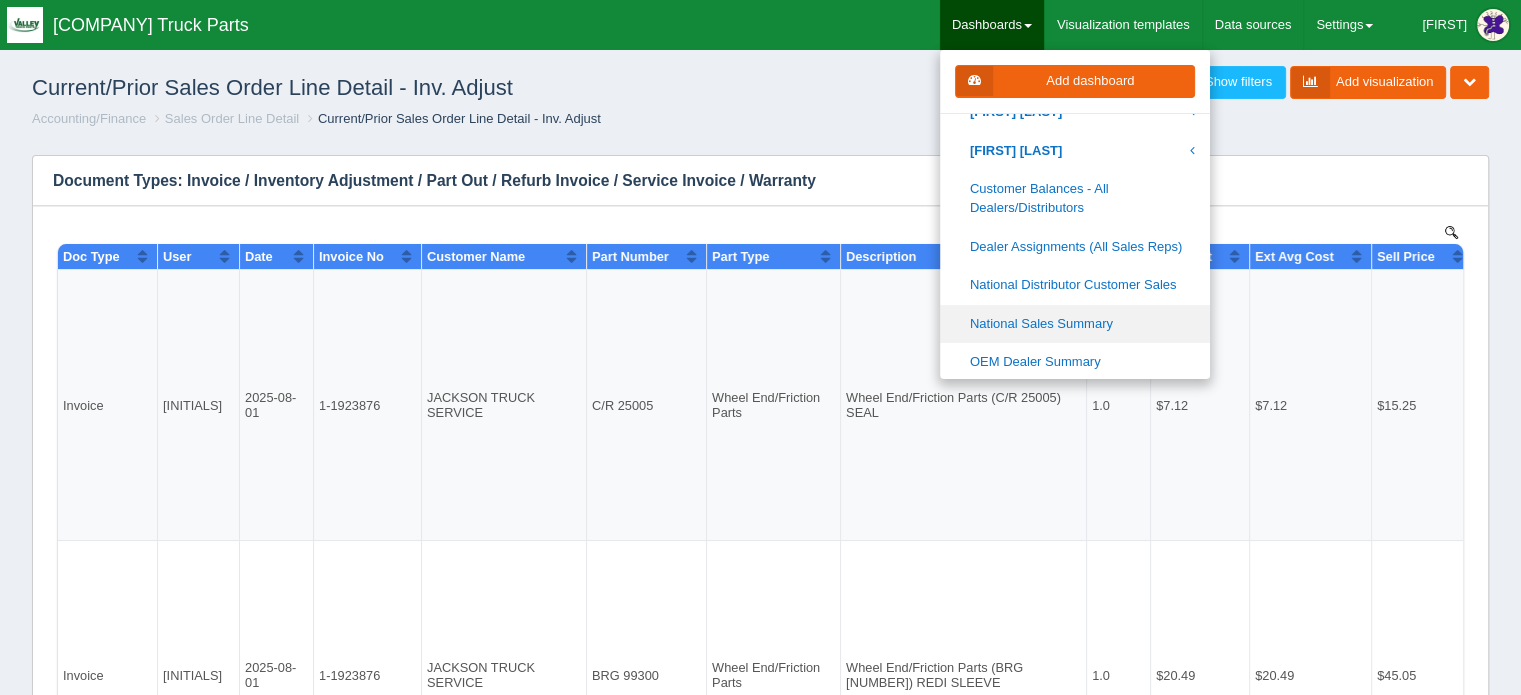 click on "National Sales Summary" at bounding box center (1075, 324) 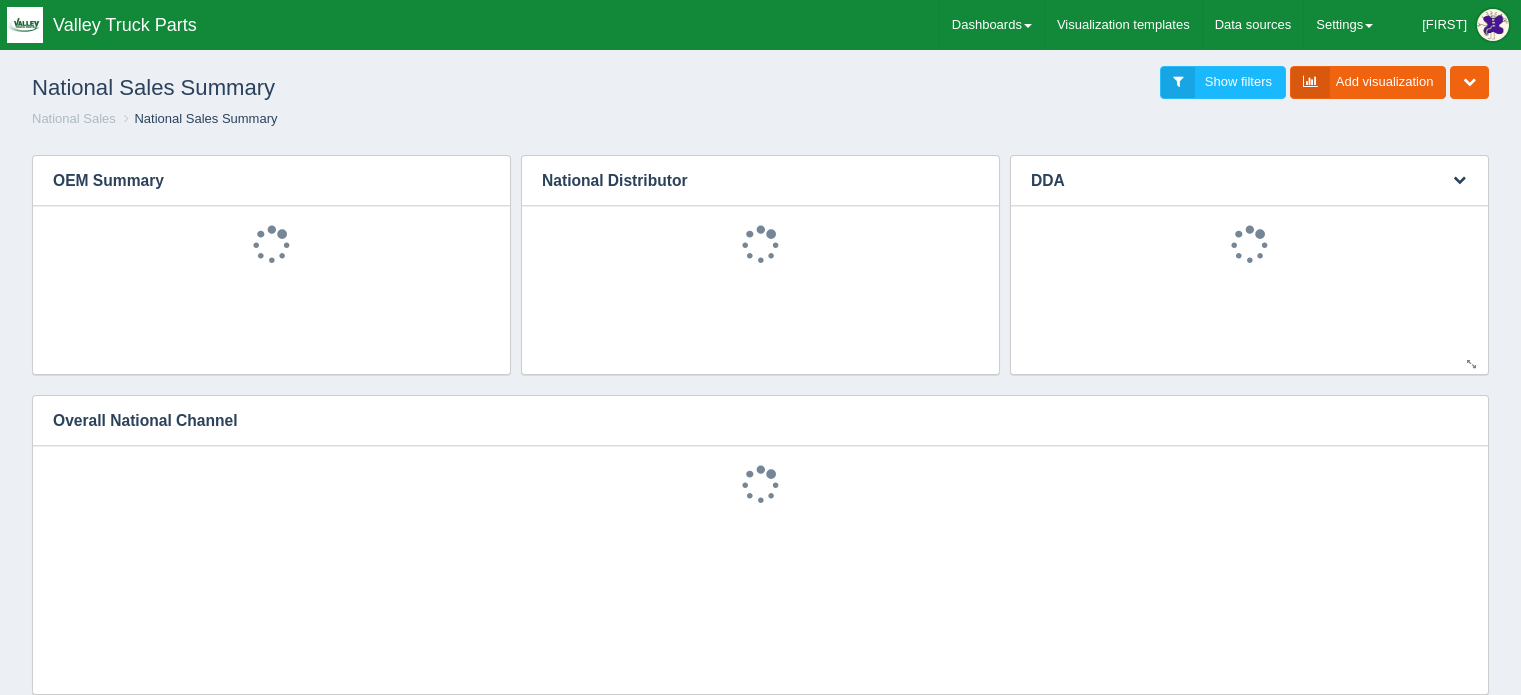 scroll, scrollTop: 0, scrollLeft: 0, axis: both 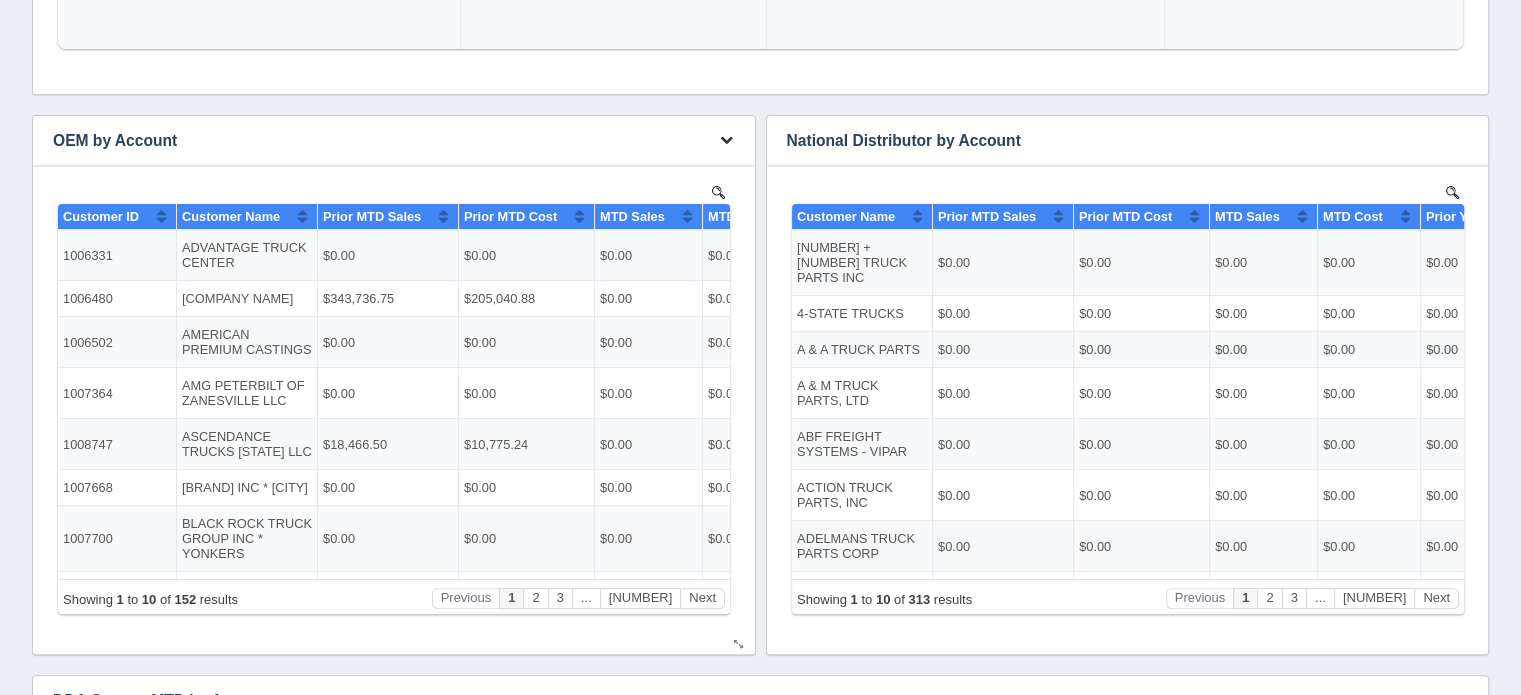 click at bounding box center [726, 139] 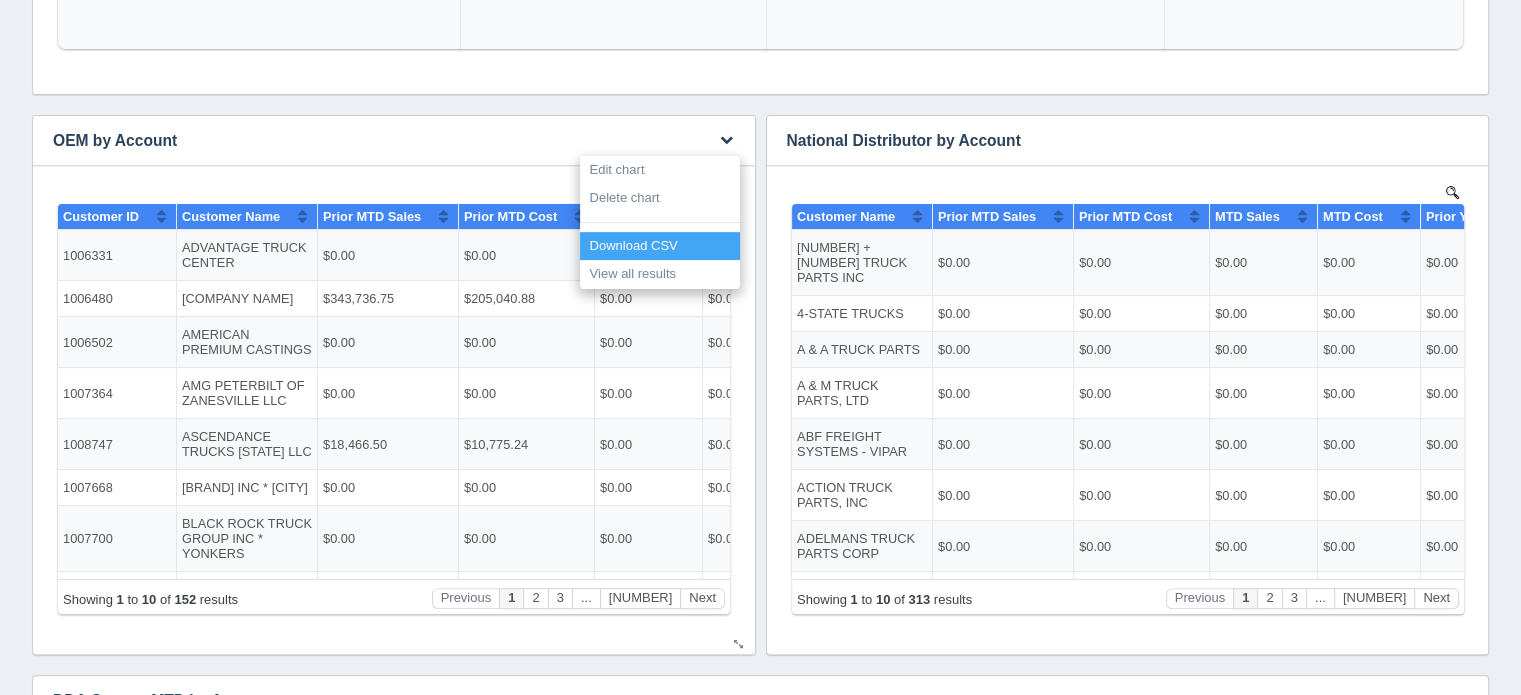click on "Download CSV" at bounding box center [660, 246] 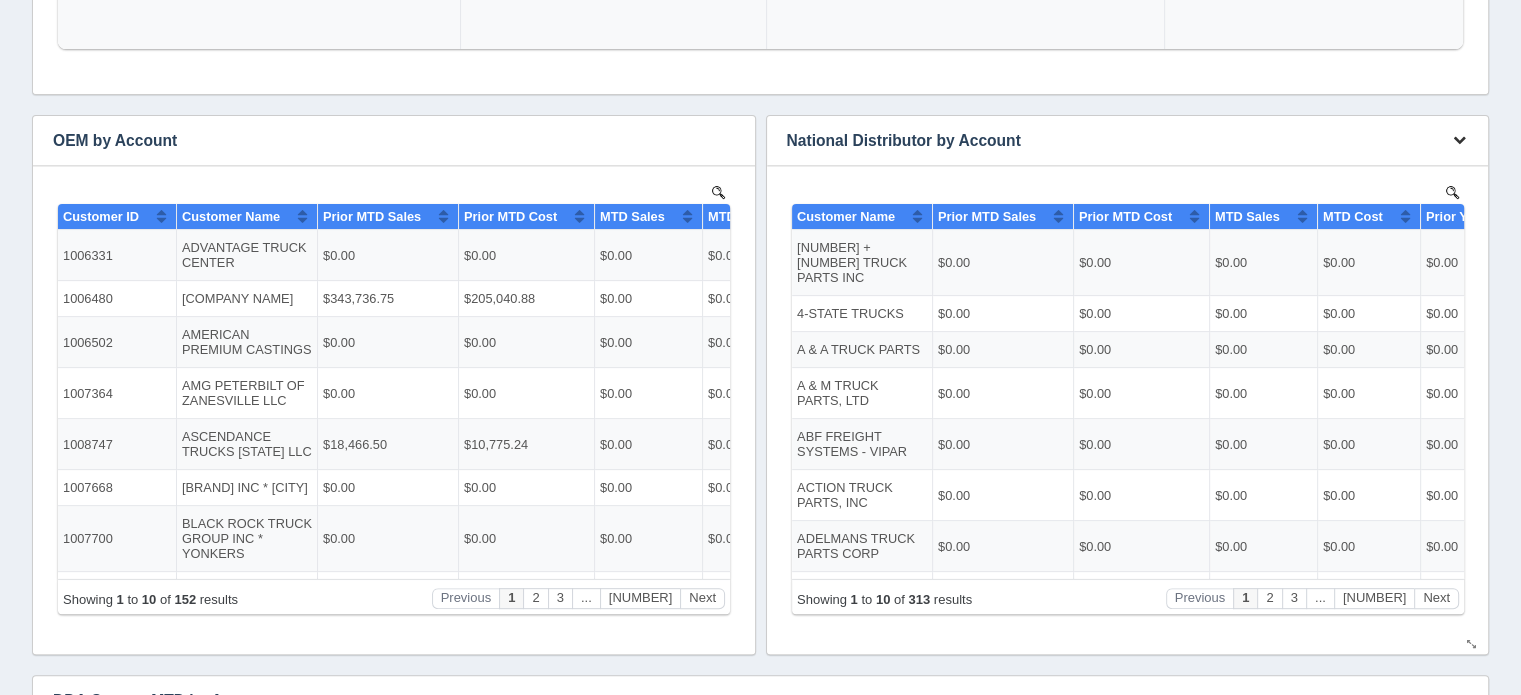 click at bounding box center [1459, 139] 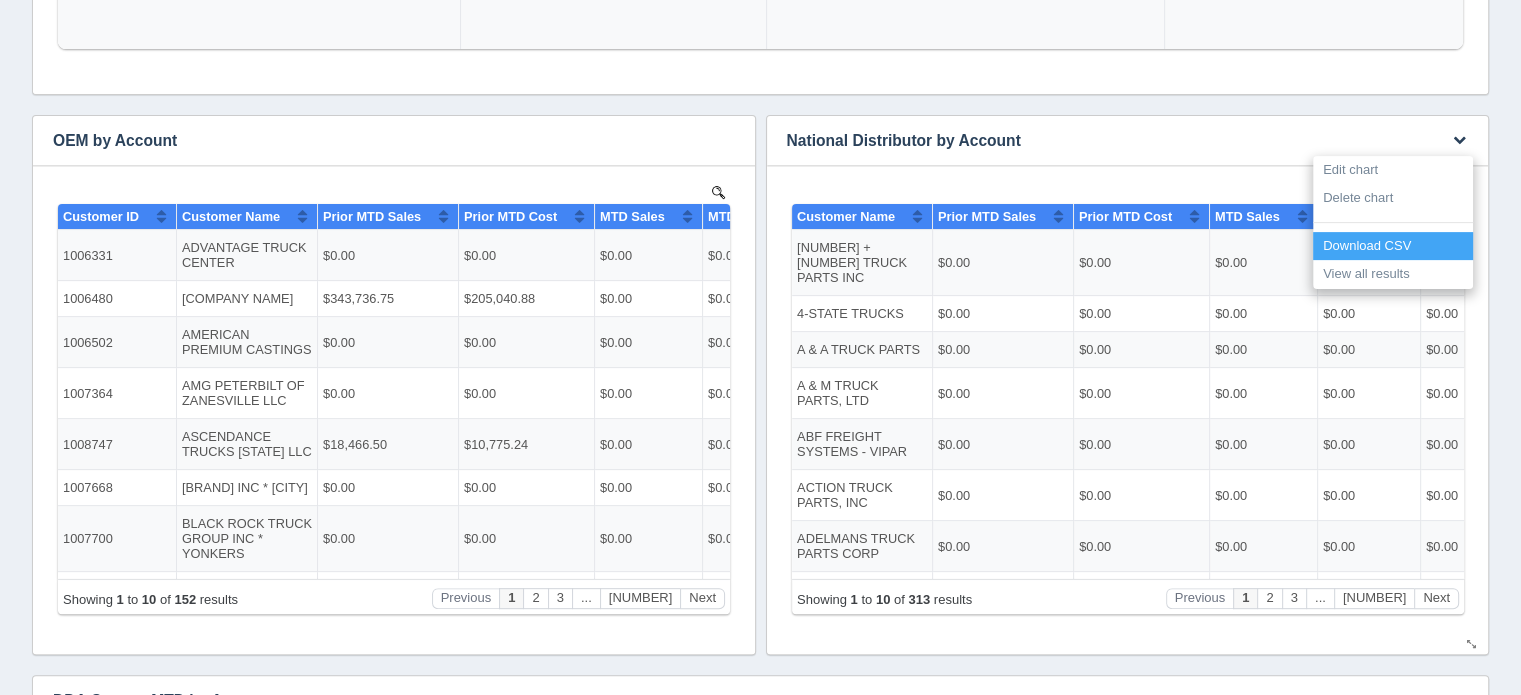 click on "Download CSV" at bounding box center [1393, 246] 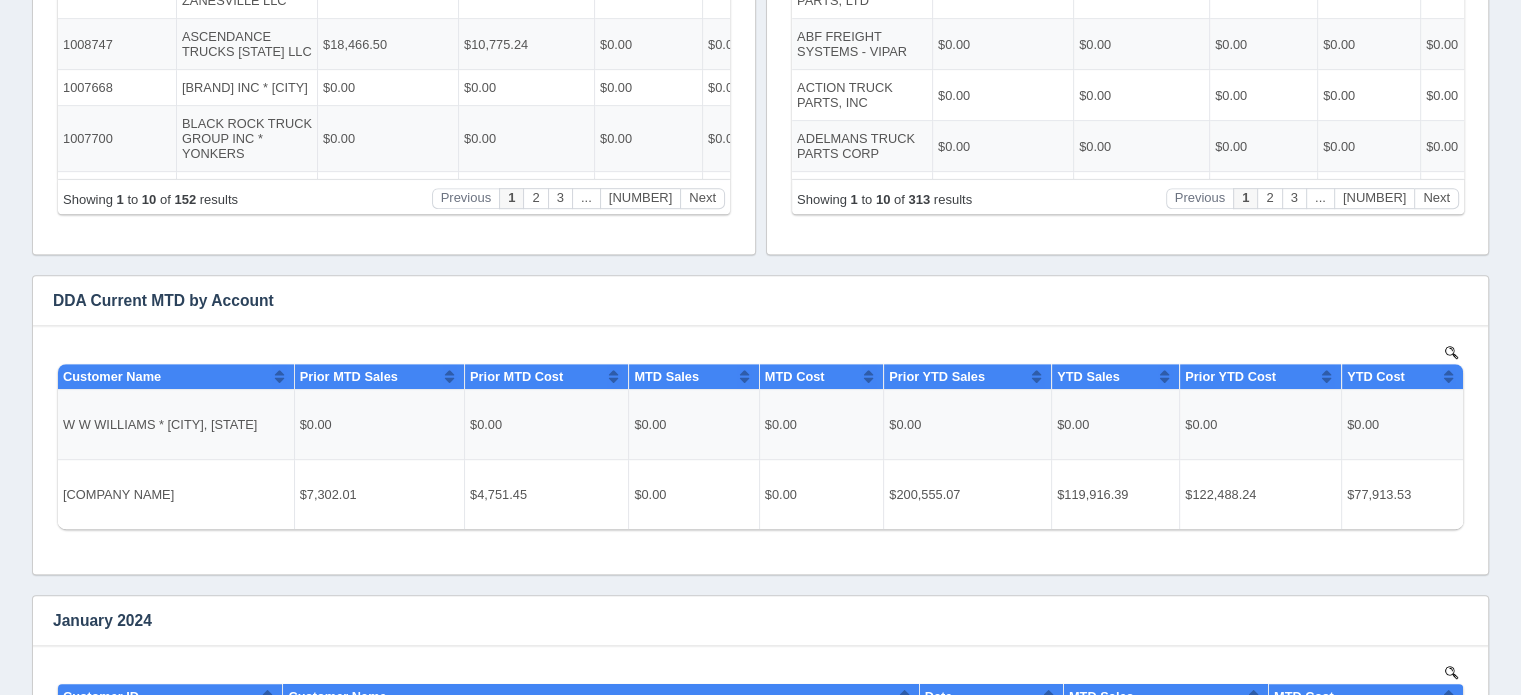 scroll, scrollTop: 1011, scrollLeft: 0, axis: vertical 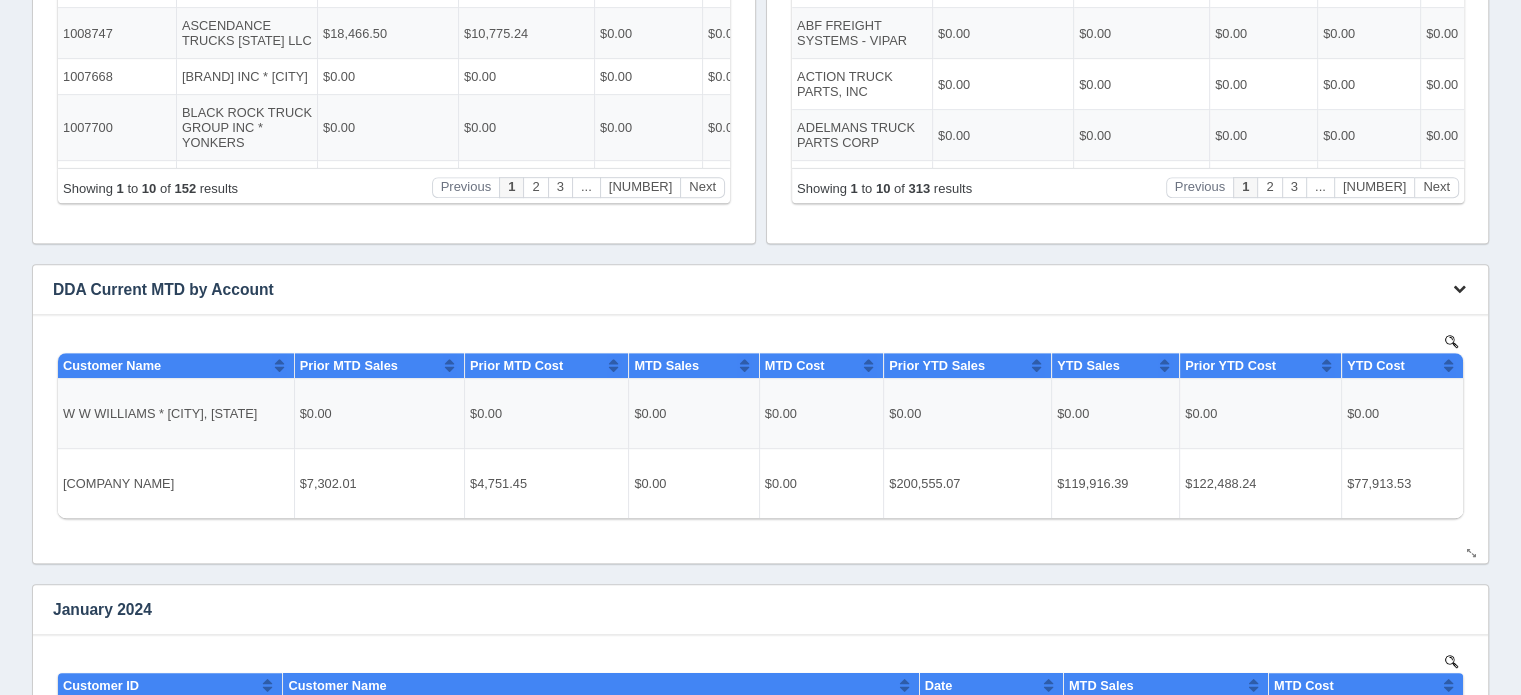 click at bounding box center [1459, 288] 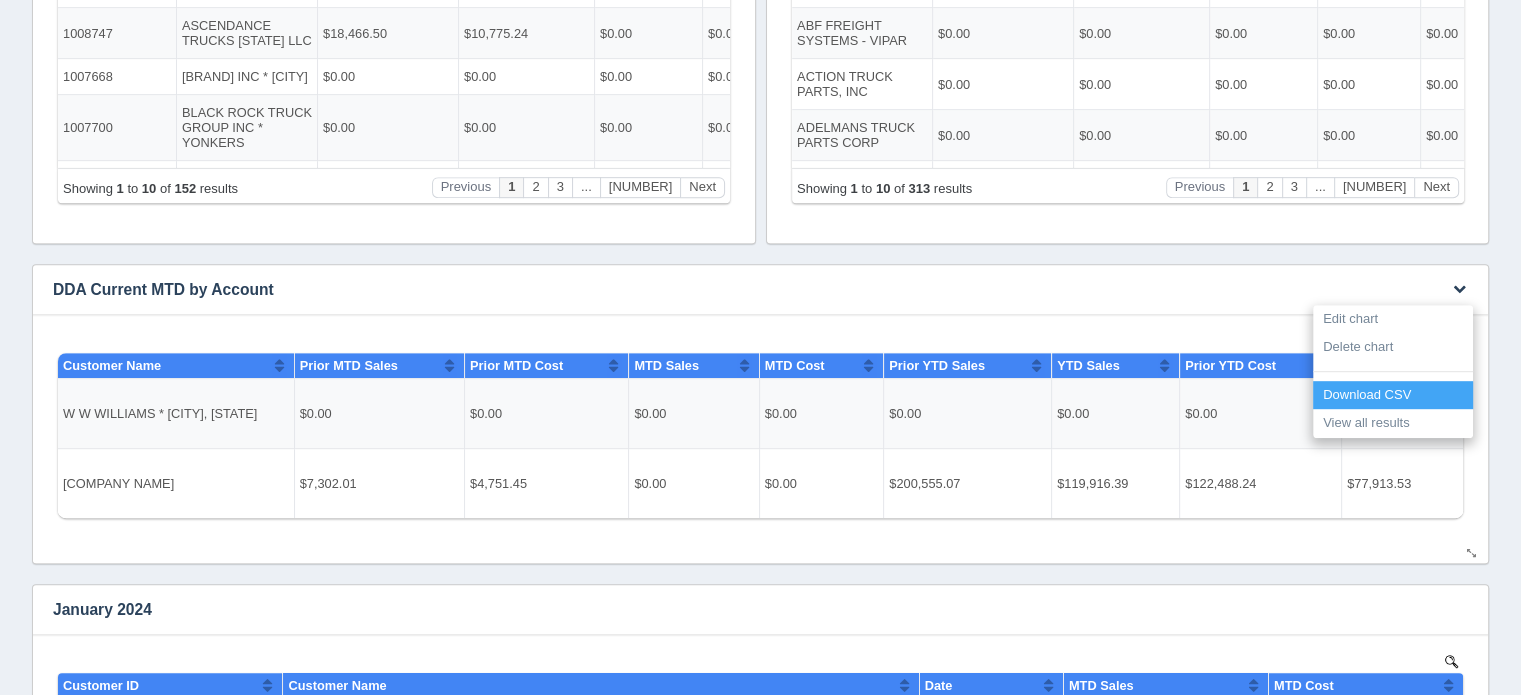click on "Download CSV" at bounding box center (1393, 395) 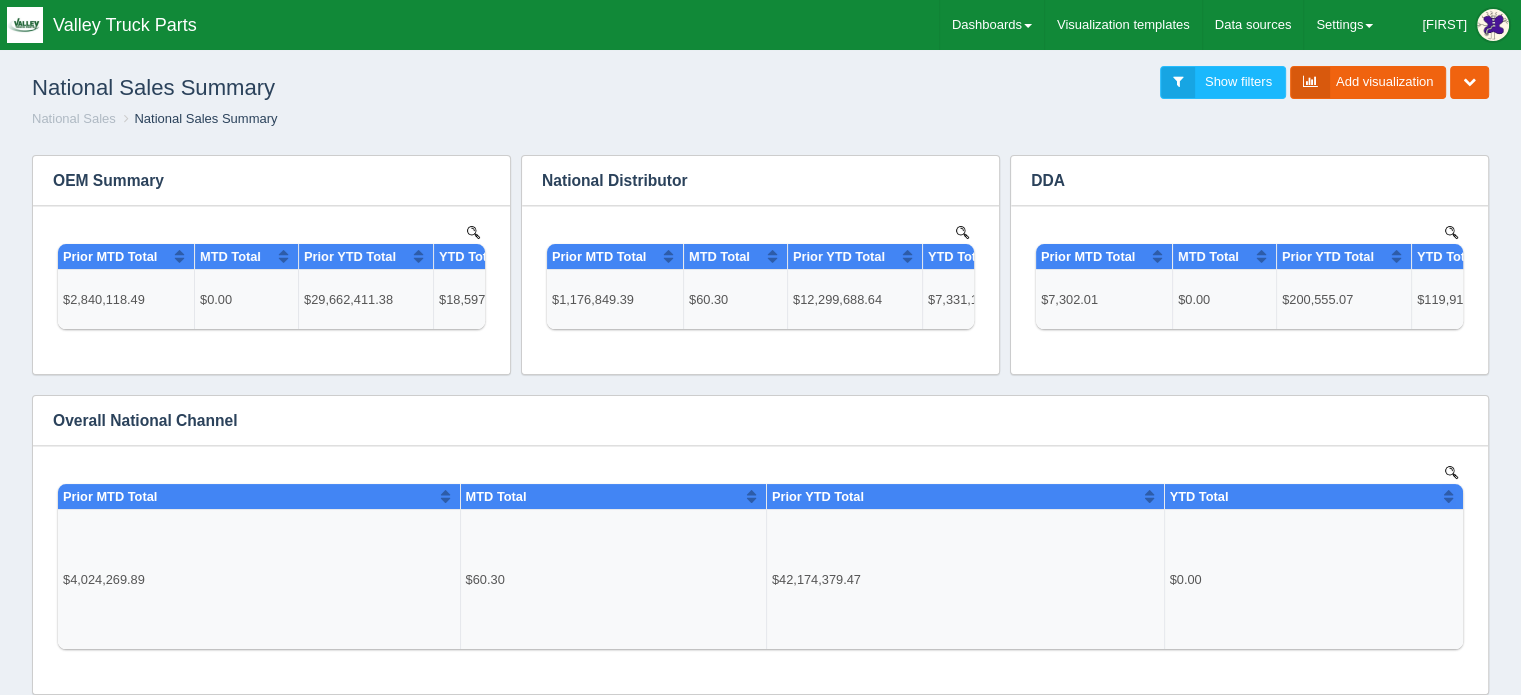 scroll, scrollTop: 0, scrollLeft: 0, axis: both 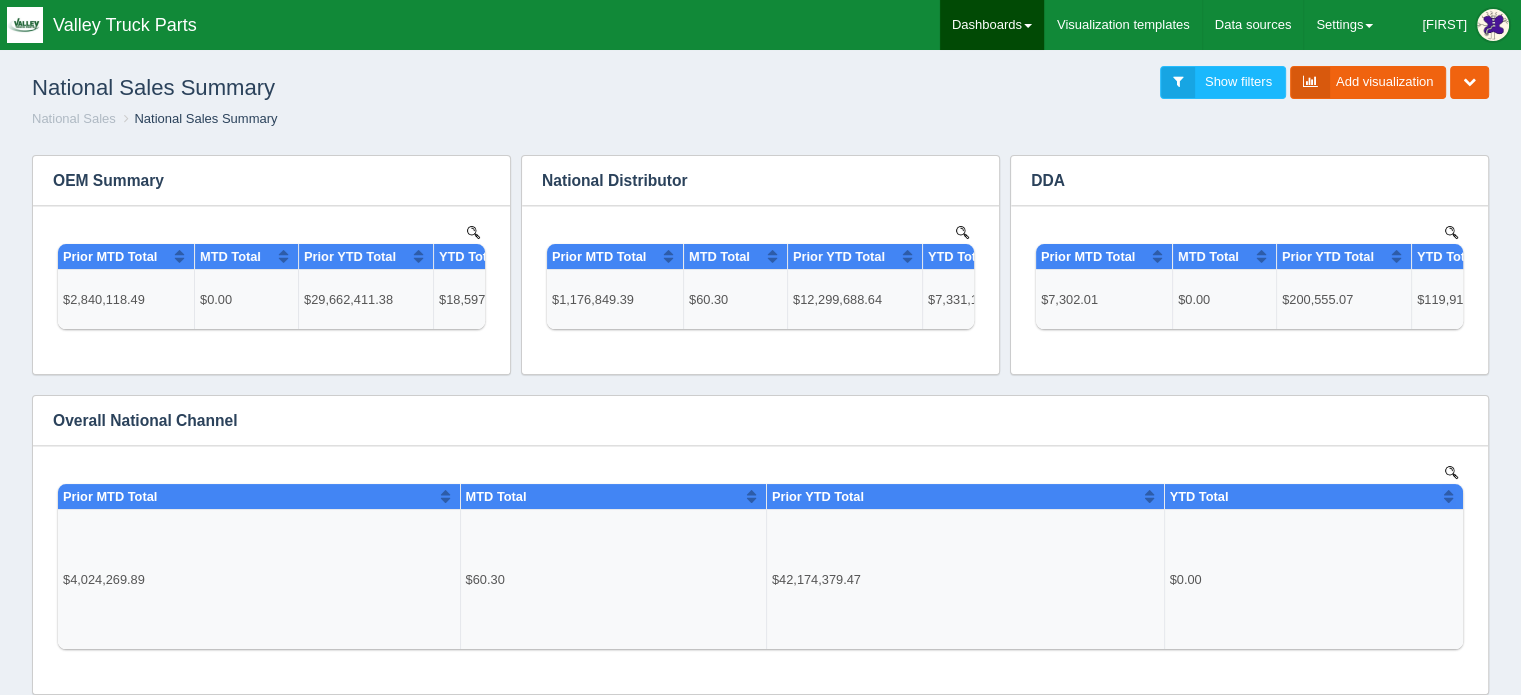 click on "Dashboards" at bounding box center [992, 25] 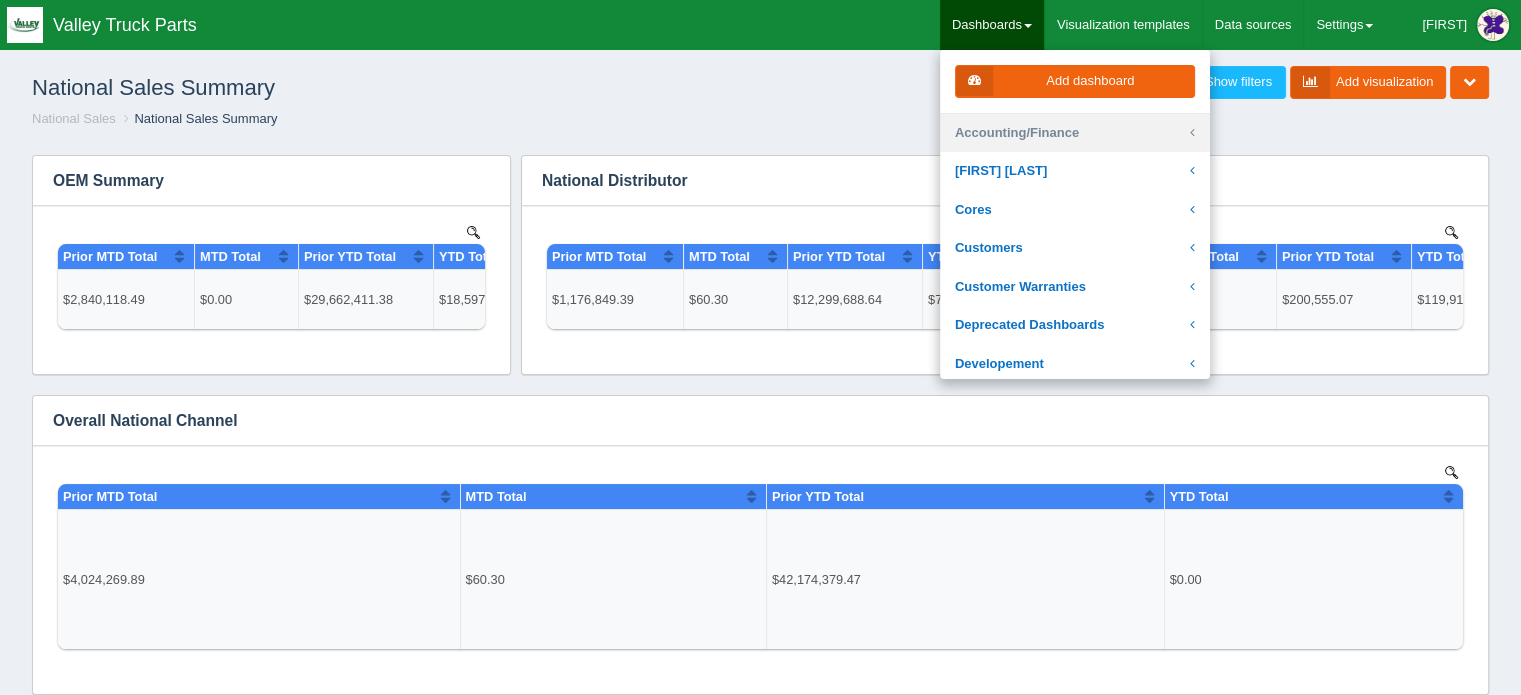 click on "Accounting/Finance" at bounding box center (1075, 133) 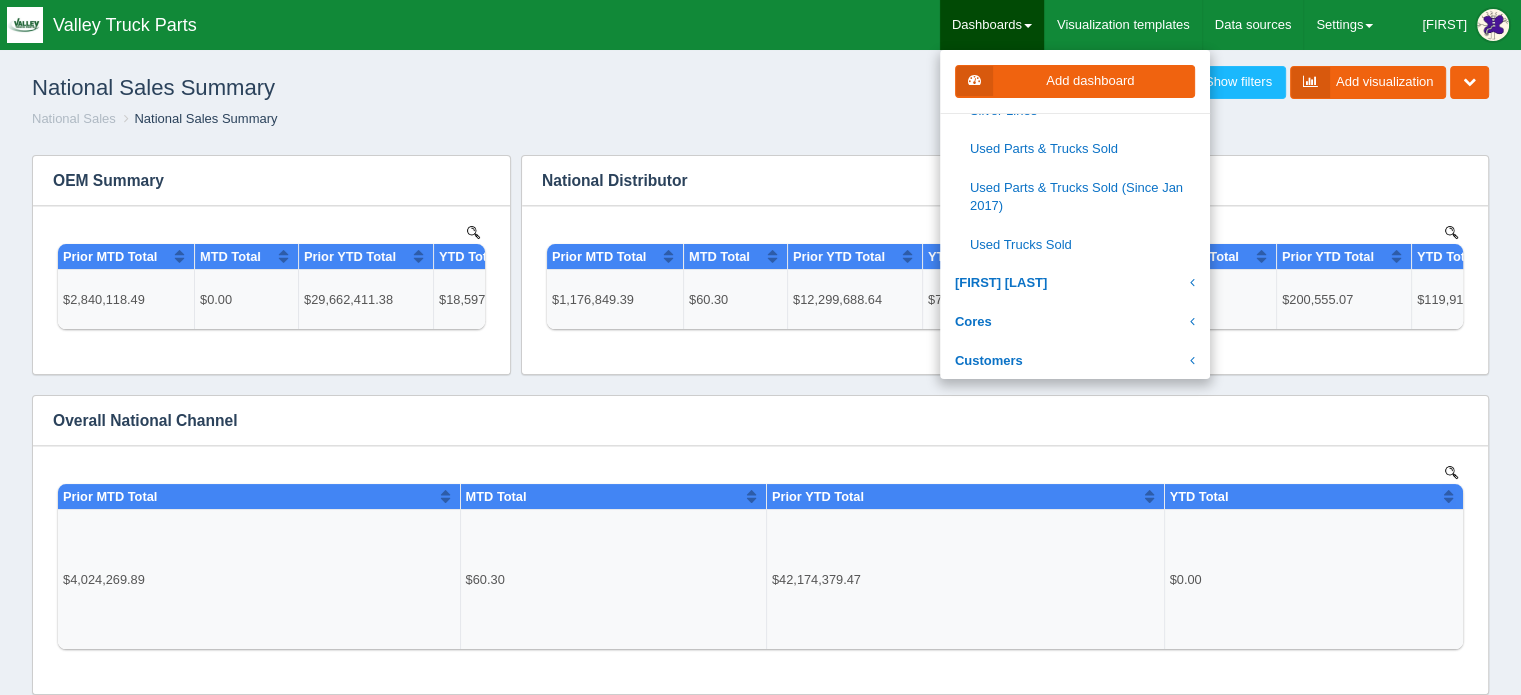 scroll, scrollTop: 600, scrollLeft: 0, axis: vertical 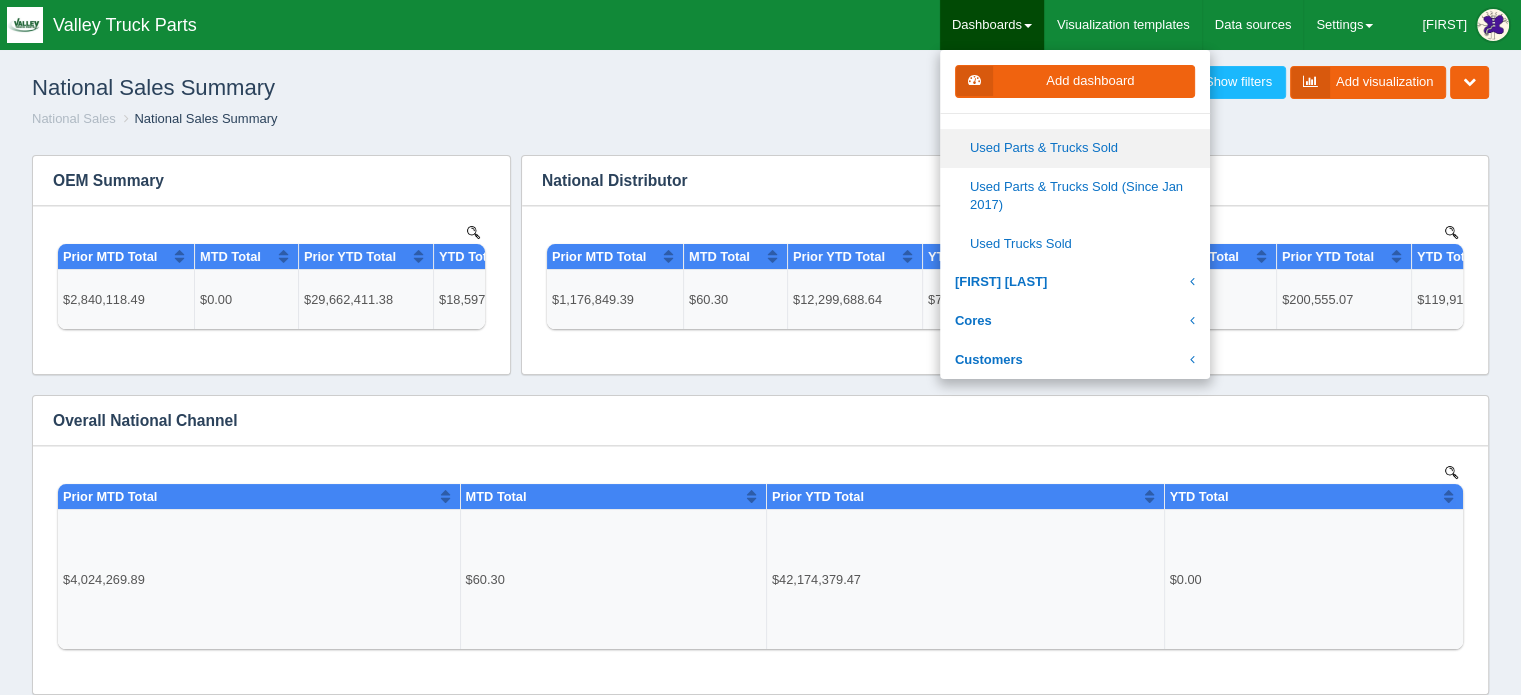 click on "Used Parts & Trucks Sold" at bounding box center (1075, 148) 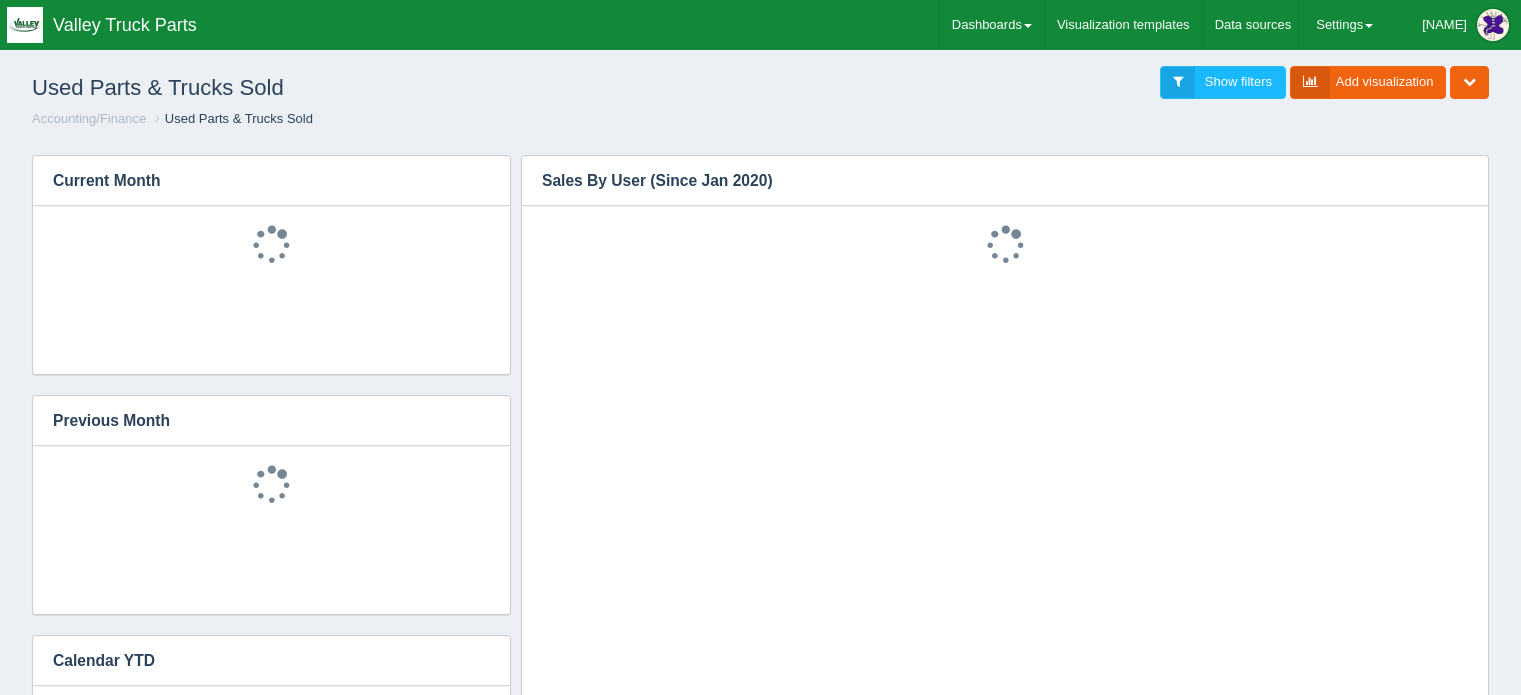 scroll, scrollTop: 0, scrollLeft: 0, axis: both 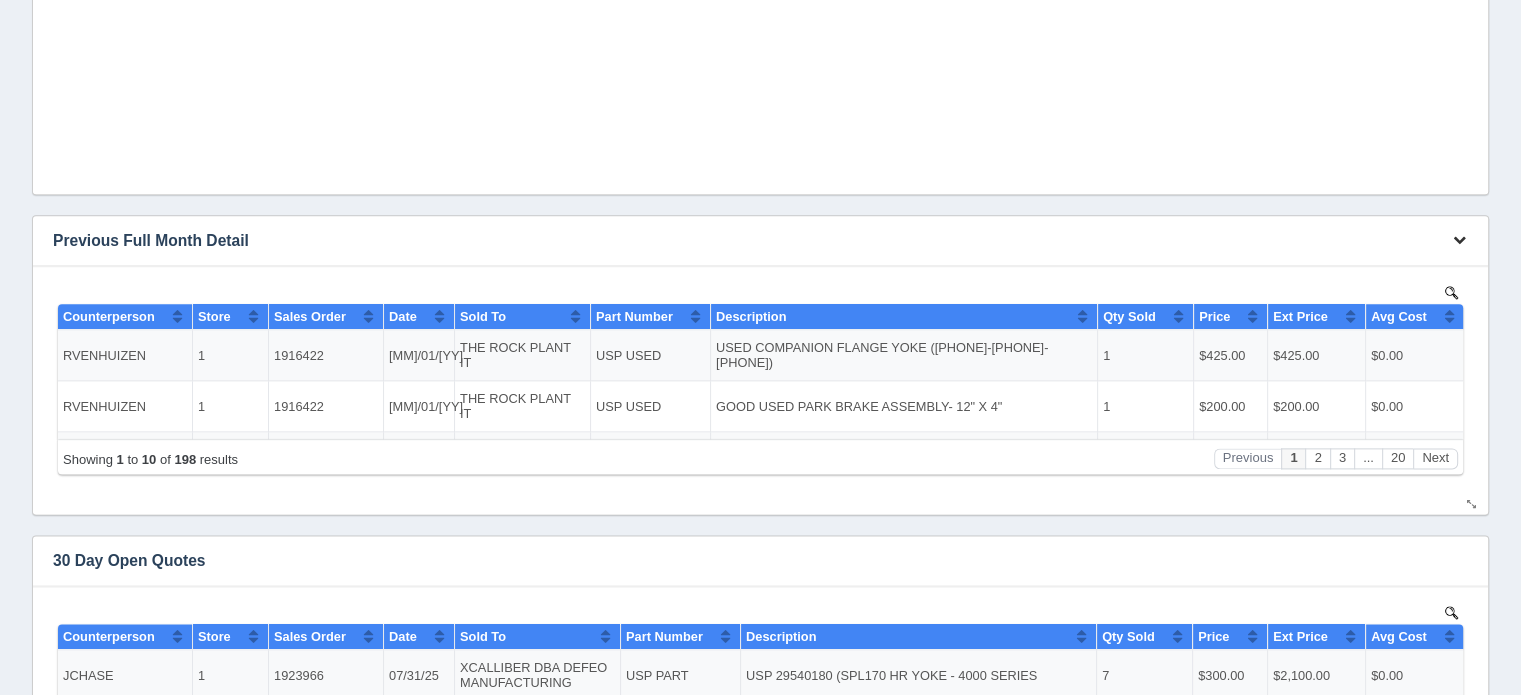 click at bounding box center (1459, 239) 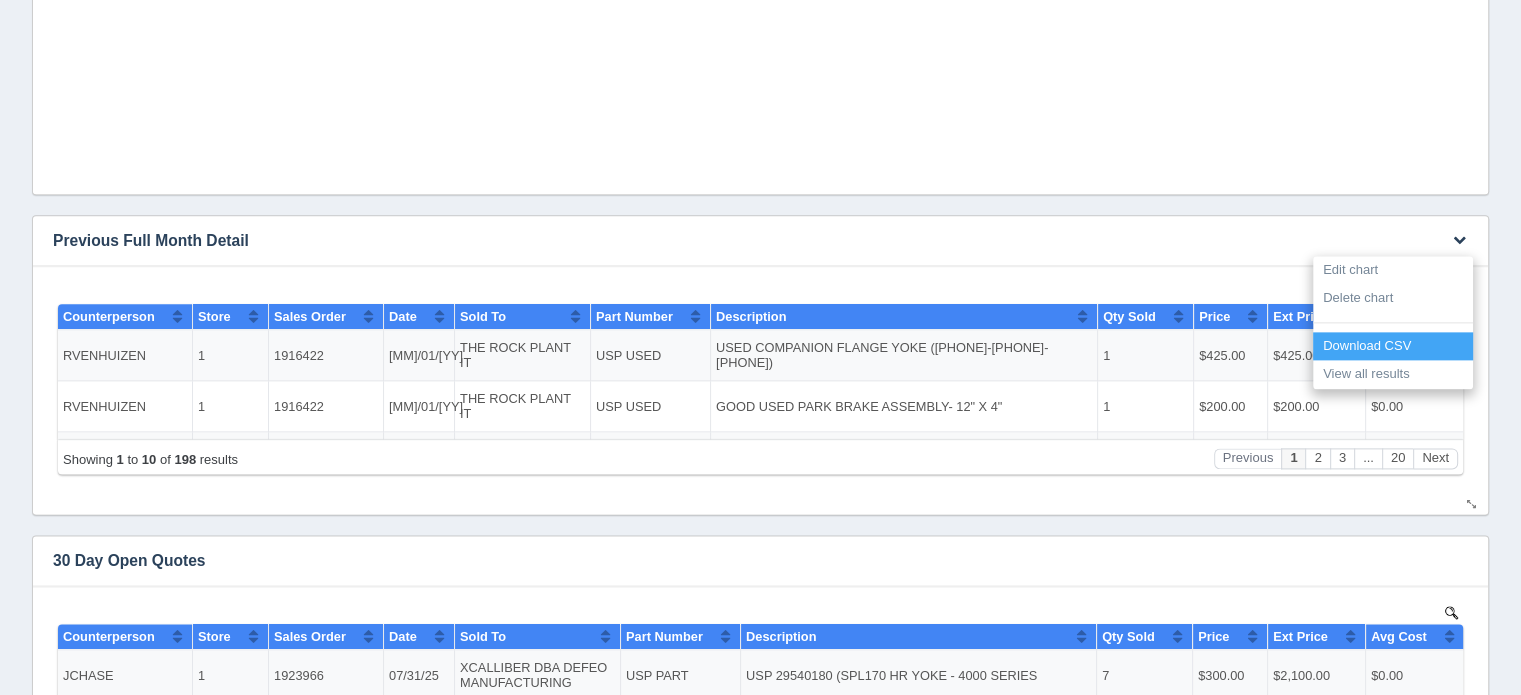 click on "Download CSV" at bounding box center [1393, 346] 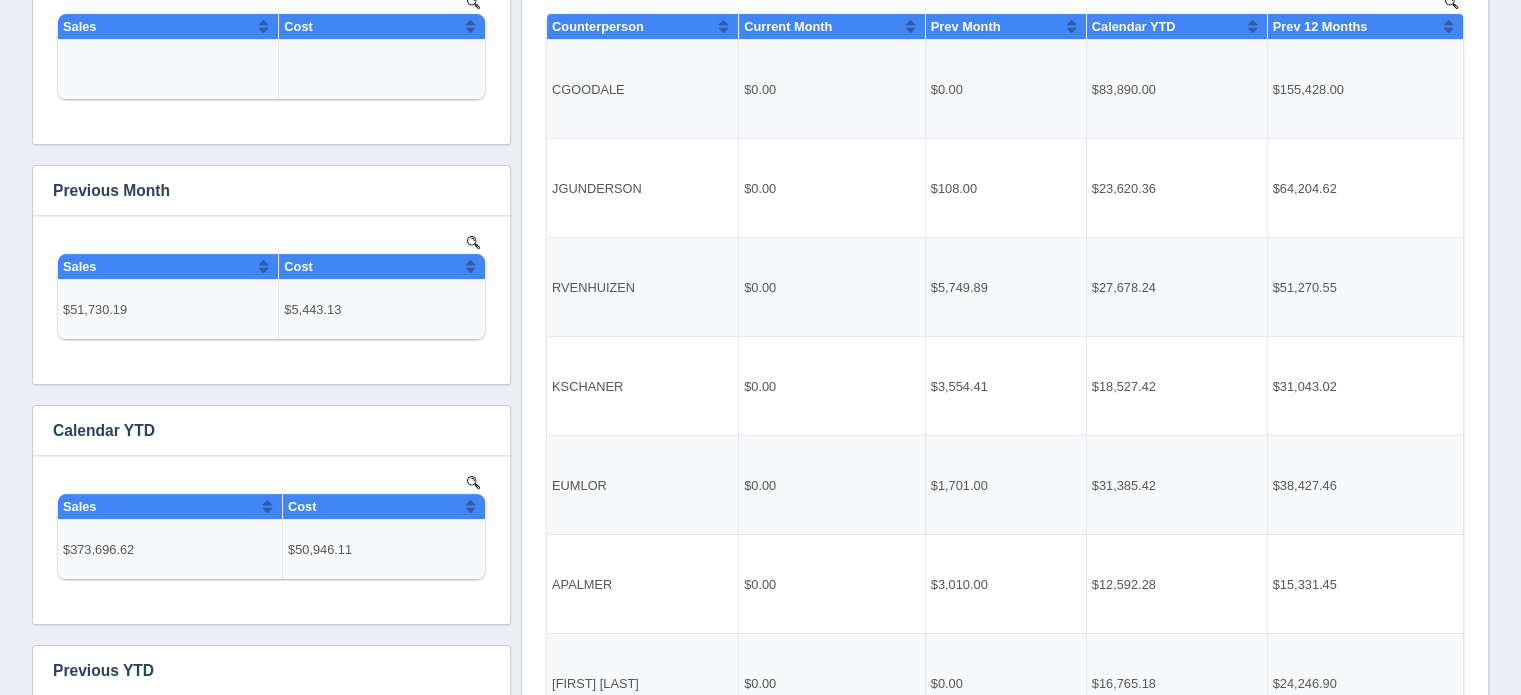scroll, scrollTop: 0, scrollLeft: 0, axis: both 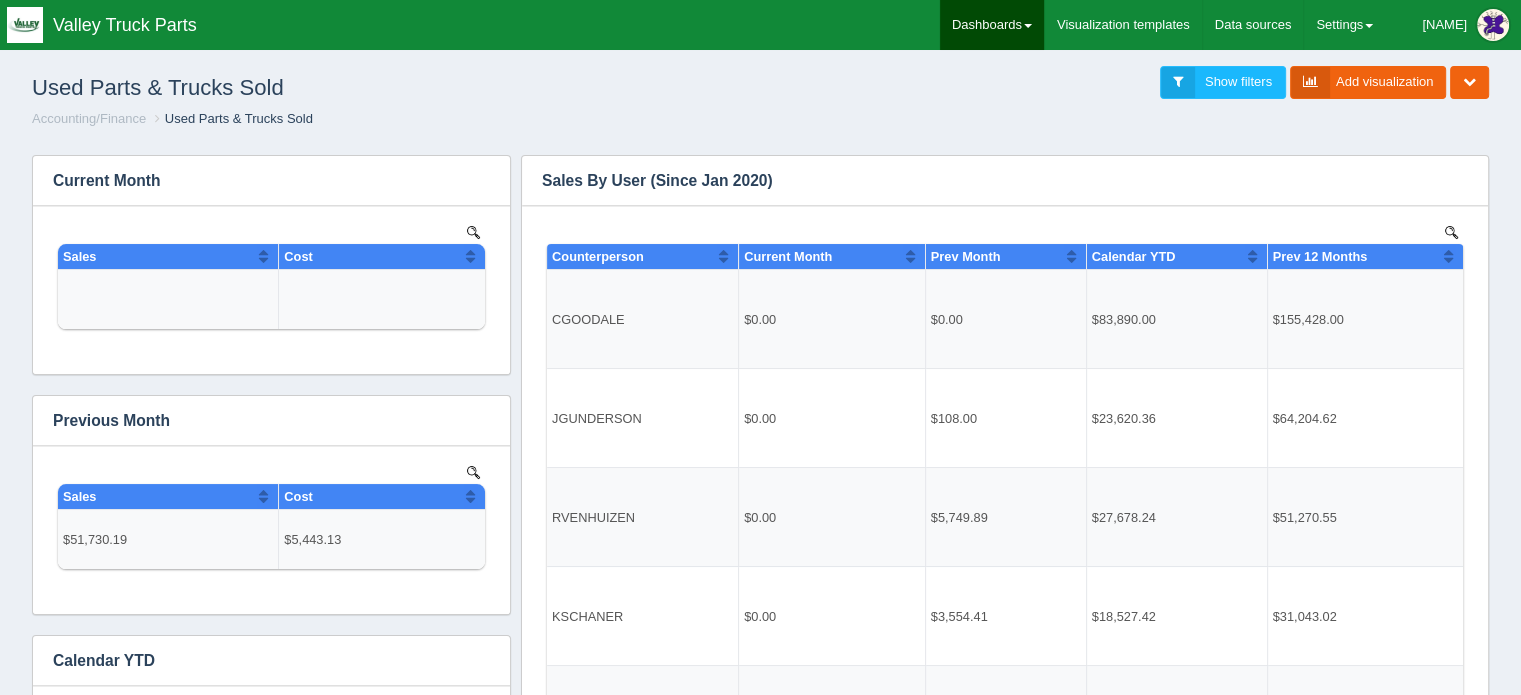 click on "Dashboards" at bounding box center [992, 25] 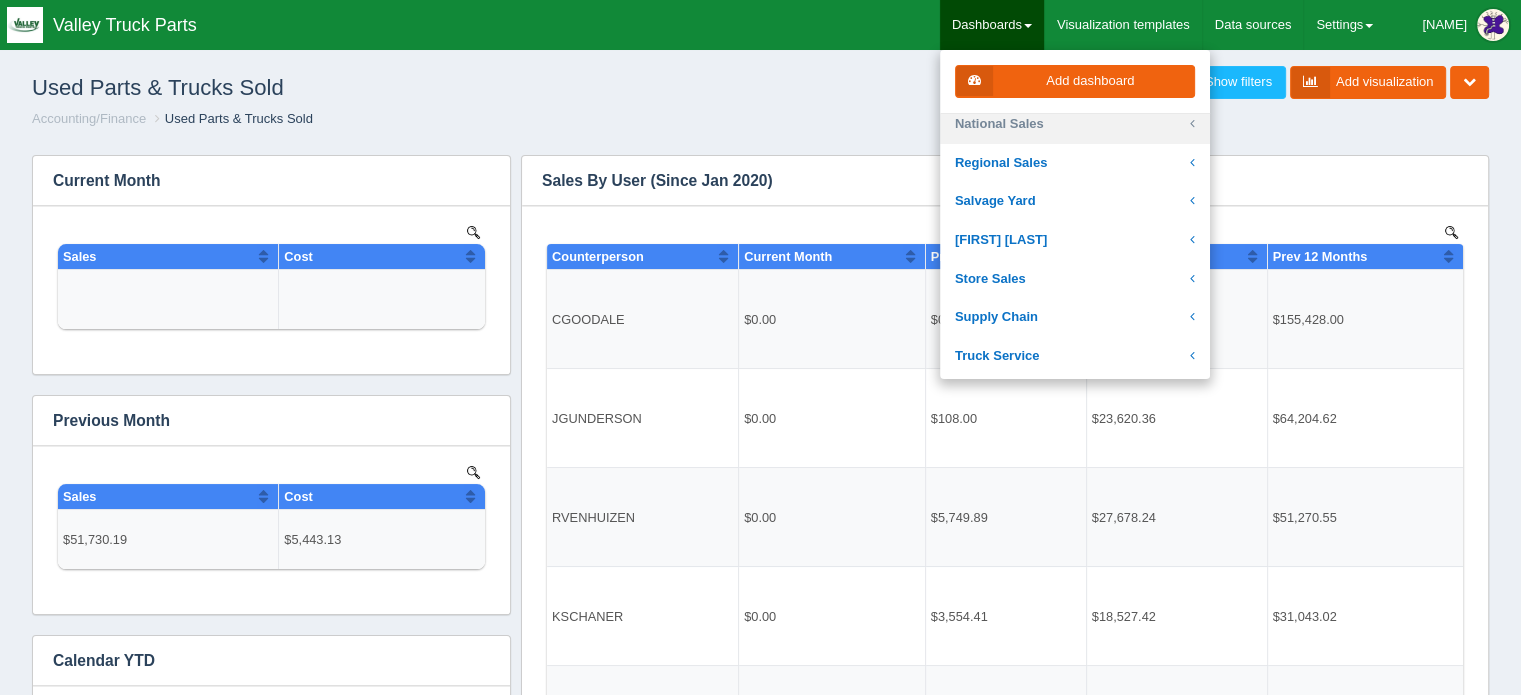 scroll, scrollTop: 600, scrollLeft: 0, axis: vertical 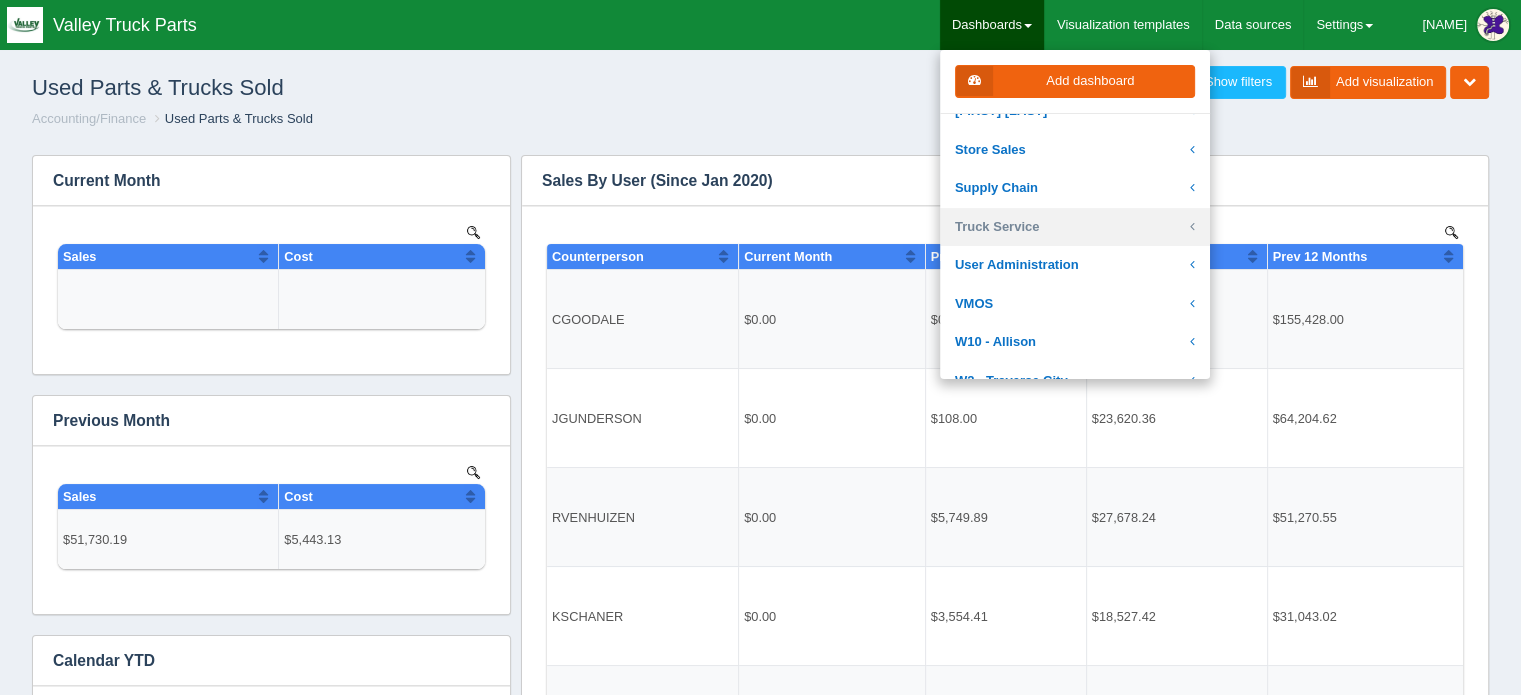 click on "Truck Service" at bounding box center [1075, 227] 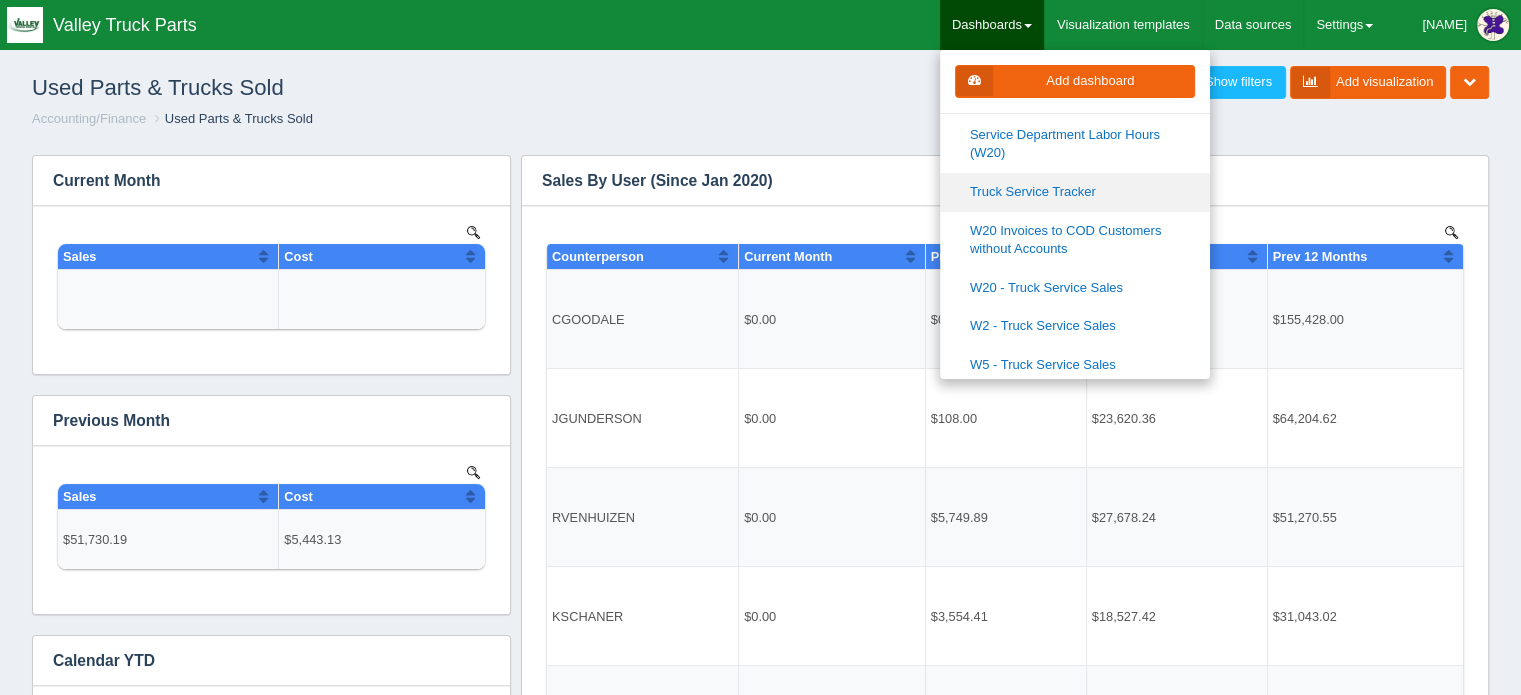 scroll, scrollTop: 900, scrollLeft: 0, axis: vertical 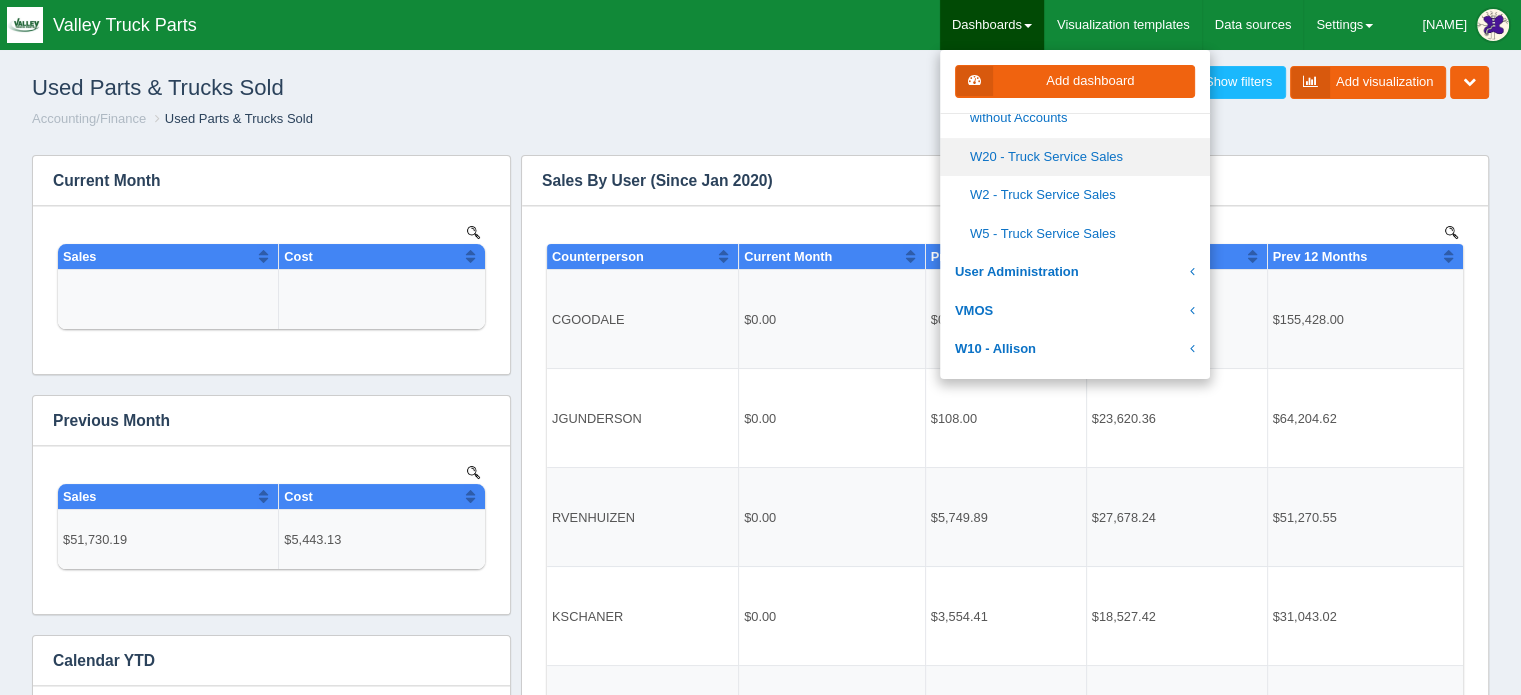 click on "W20 - Truck Service Sales" at bounding box center (1075, 157) 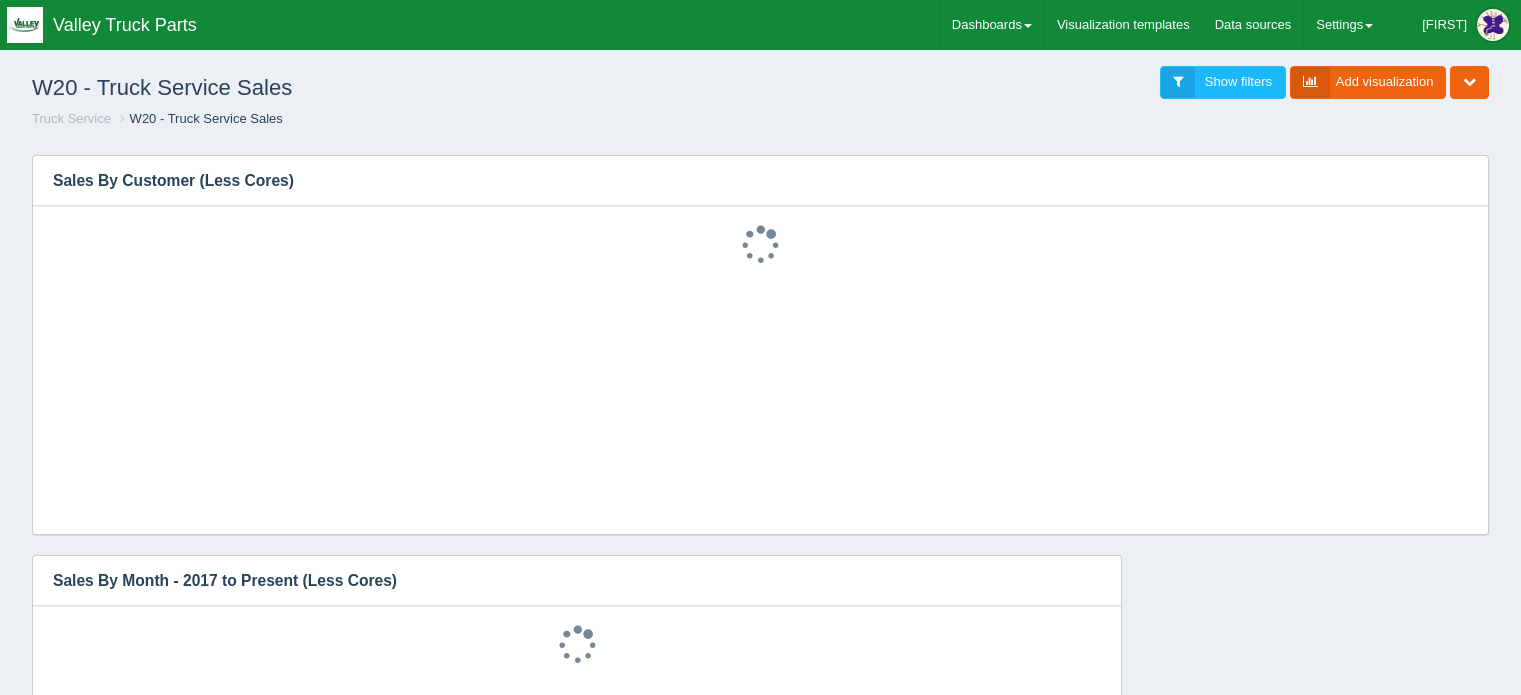 scroll, scrollTop: 0, scrollLeft: 0, axis: both 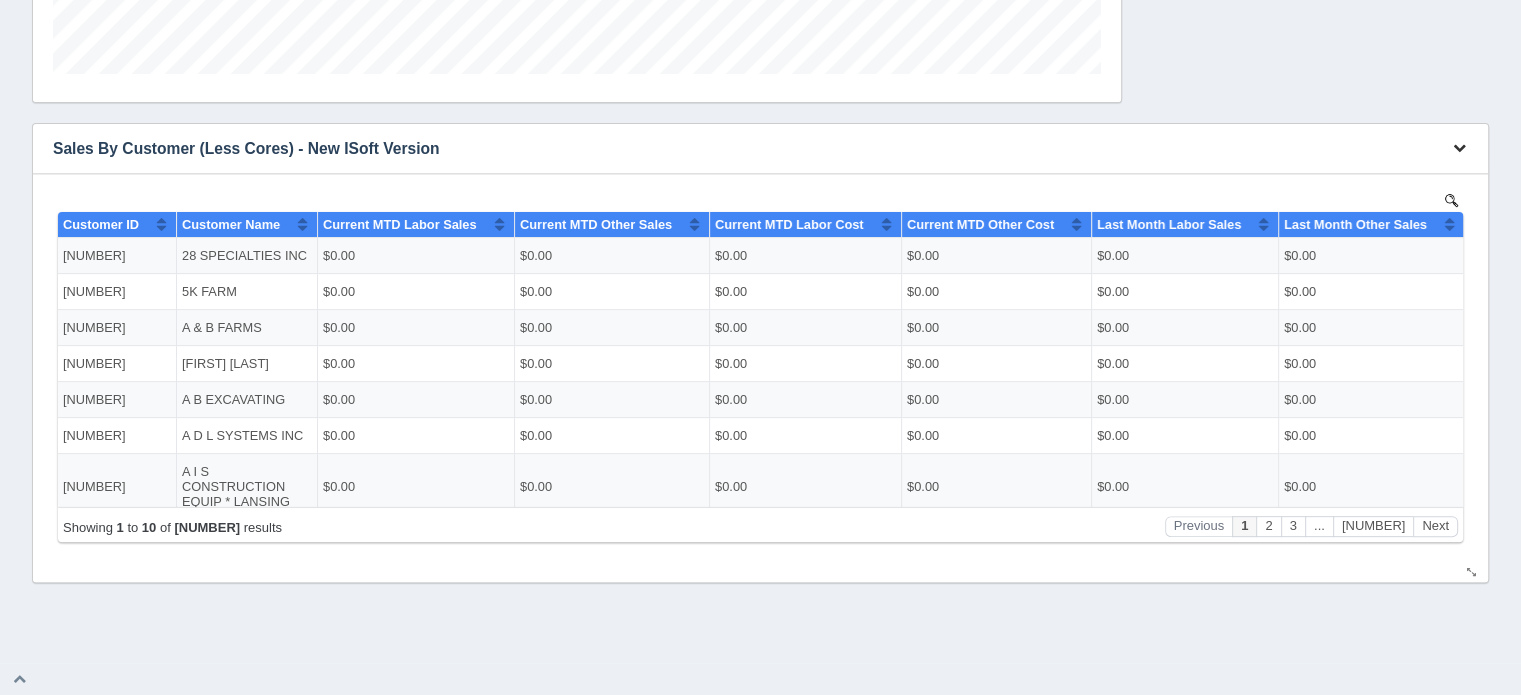 click at bounding box center (1459, 147) 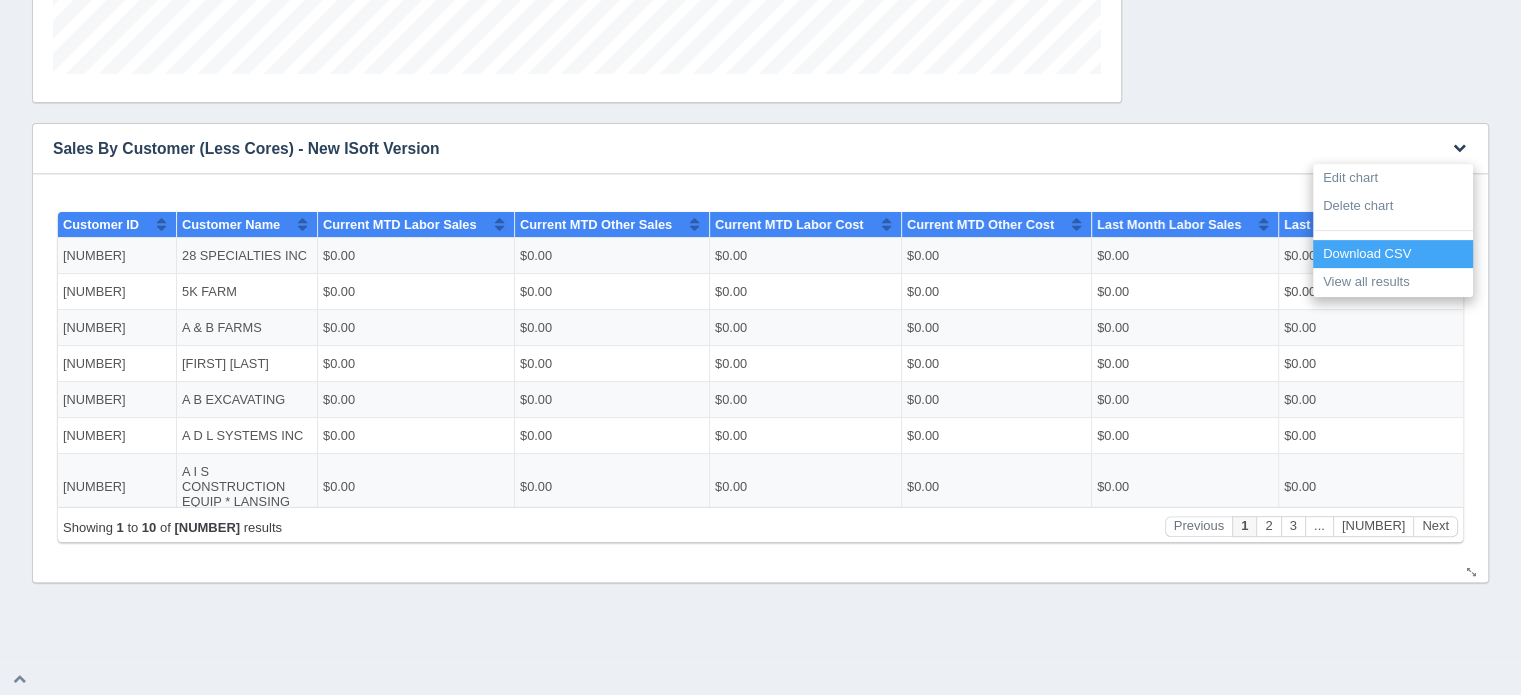 click on "Download CSV" at bounding box center (1393, 254) 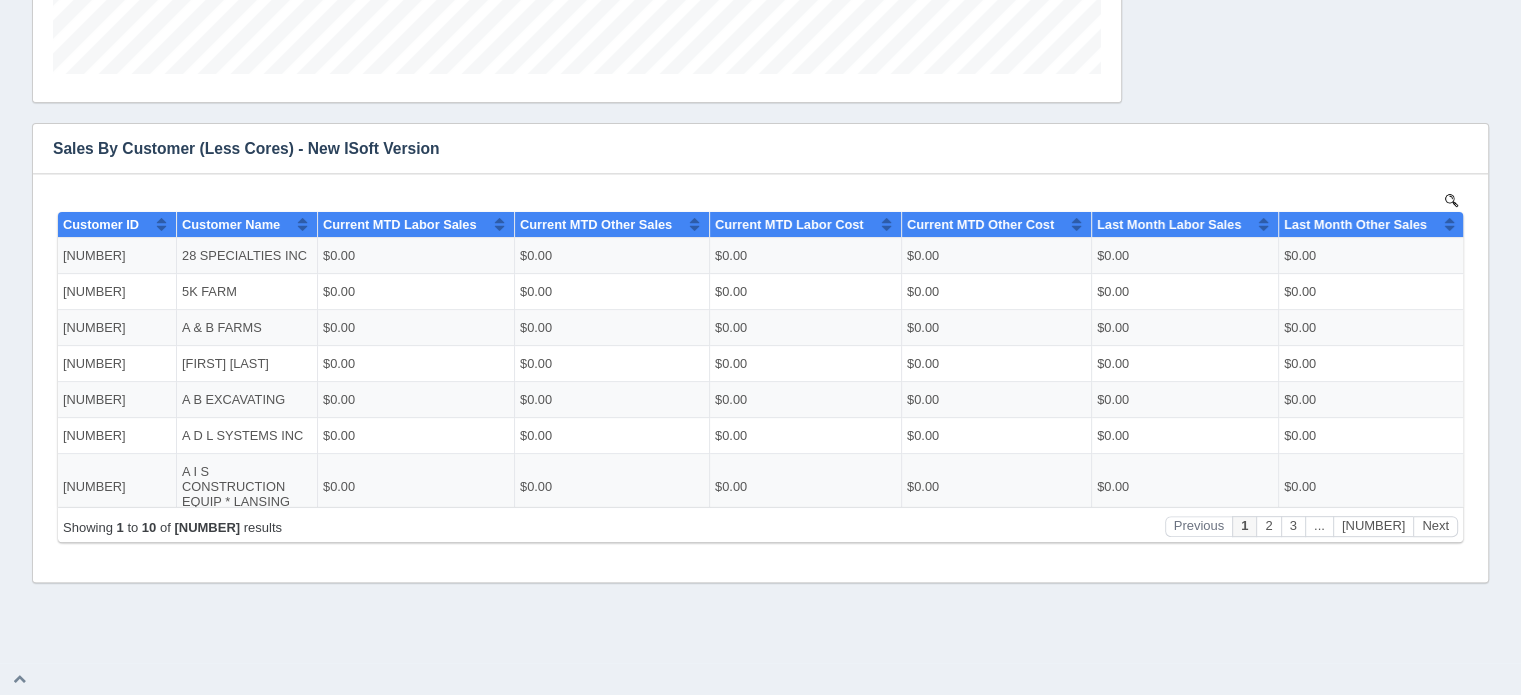 click on "Edit chart
Delete chart
Download CSV
View all results
Sales By Month - 2017 to Present (Less Cores)
No data found." at bounding box center [760, 33] 